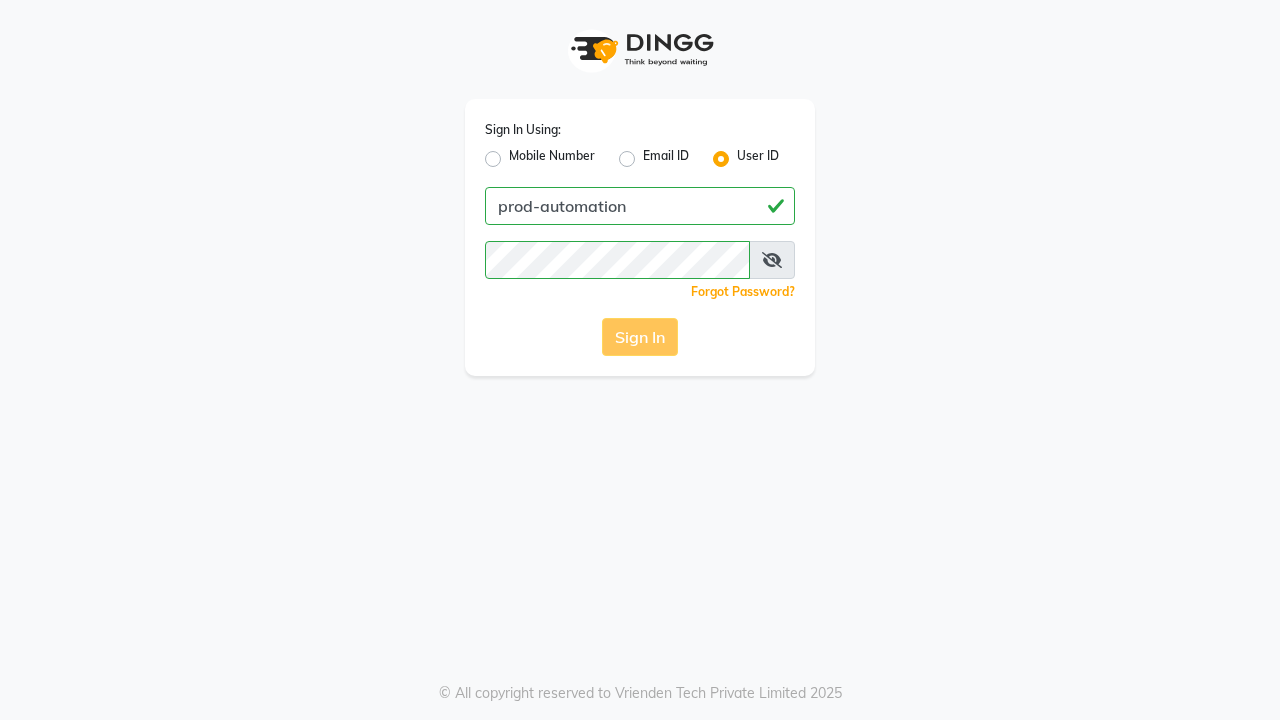 scroll, scrollTop: 0, scrollLeft: 0, axis: both 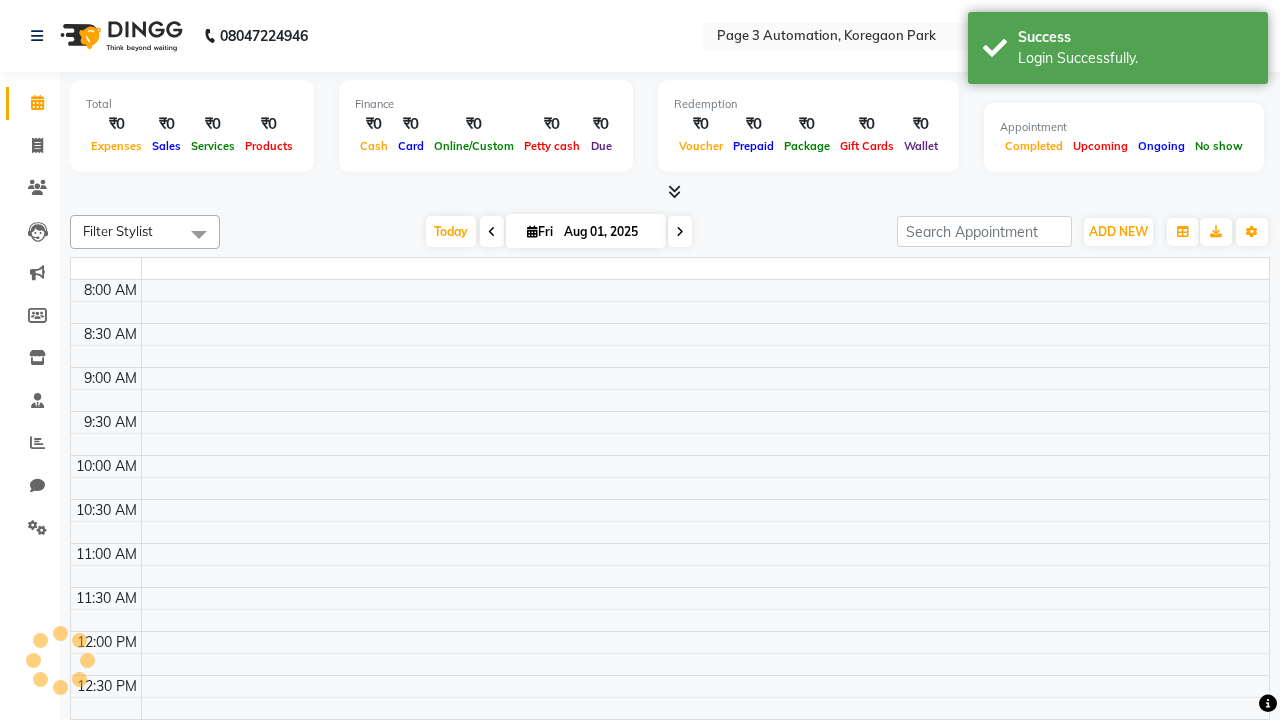 select on "en" 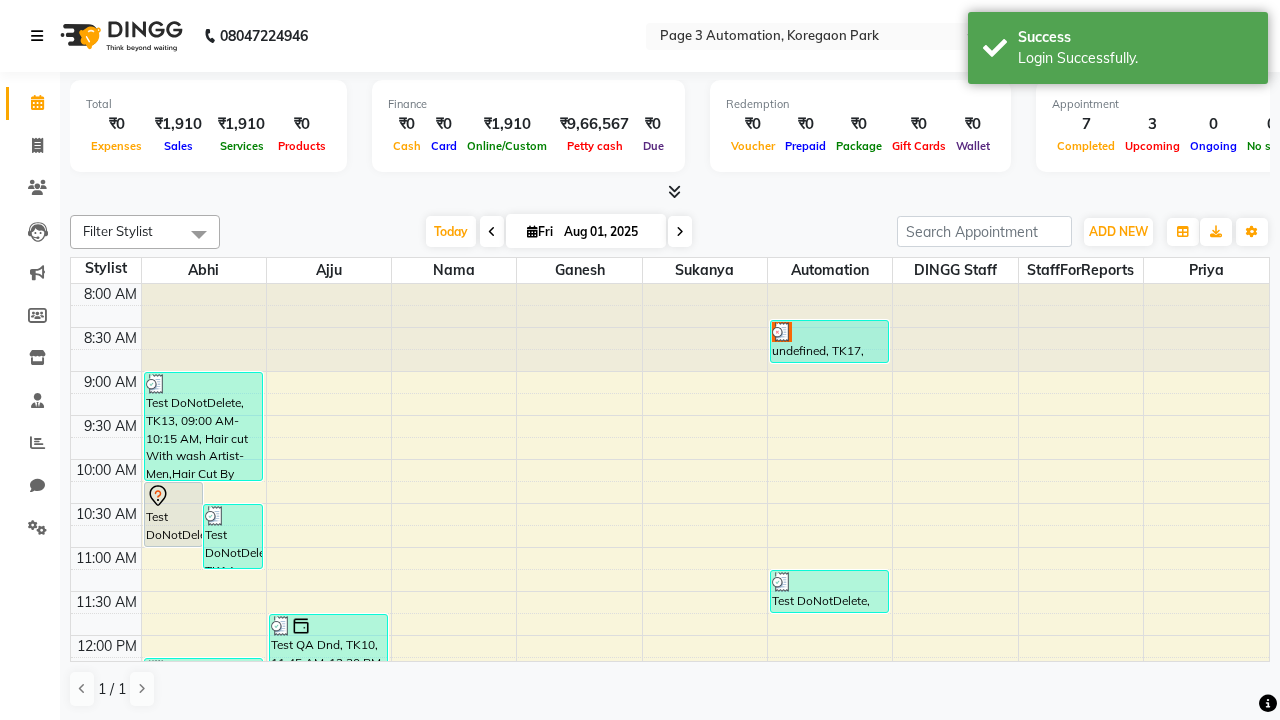 click at bounding box center (37, 36) 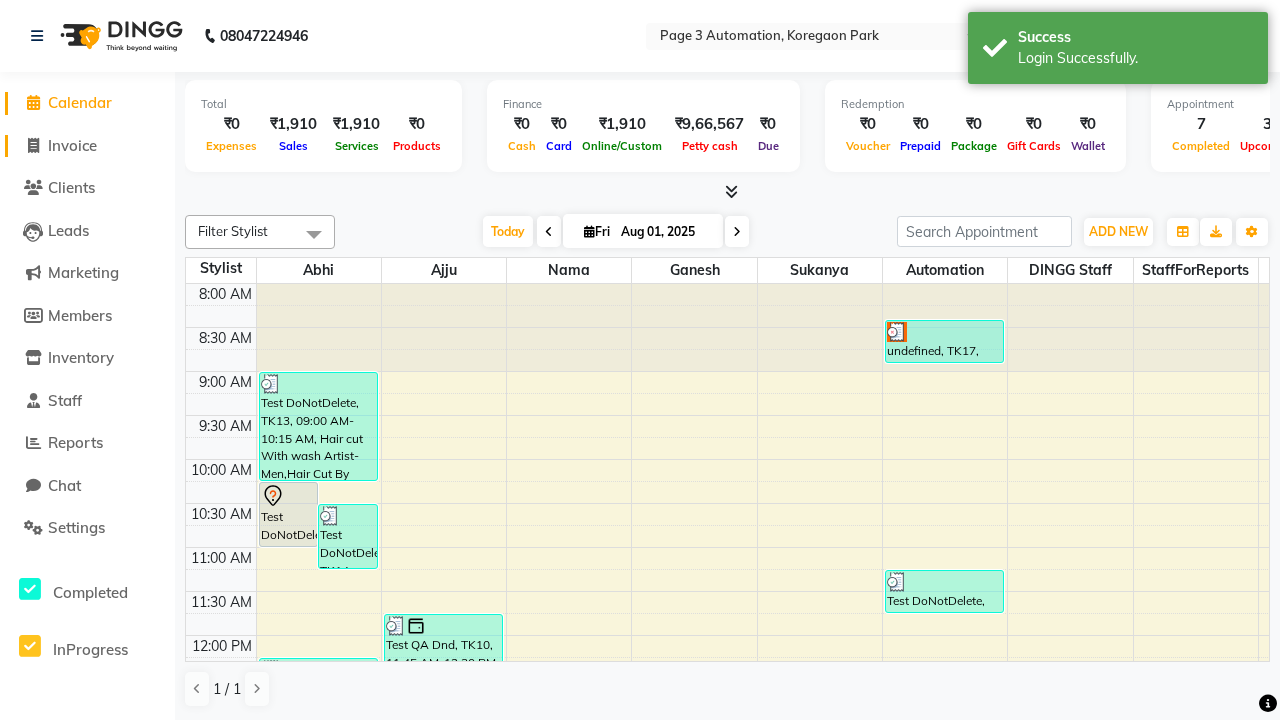 click on "Invoice" 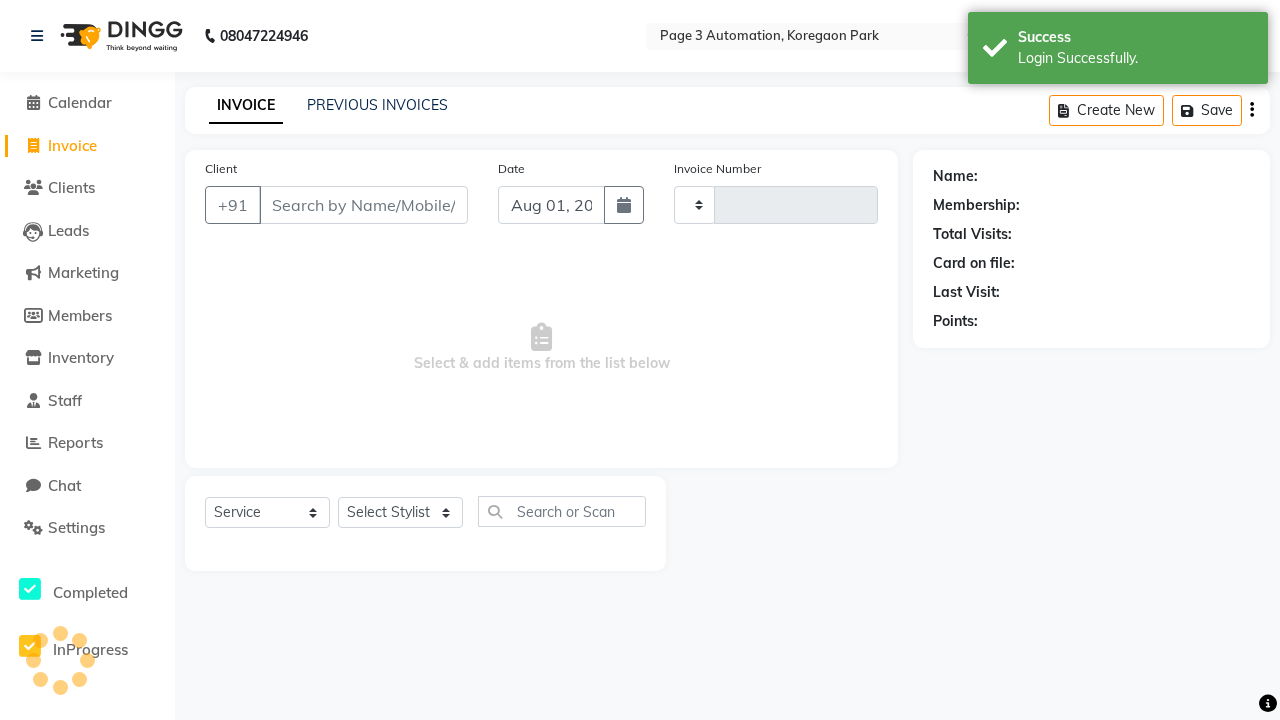 type on "7599" 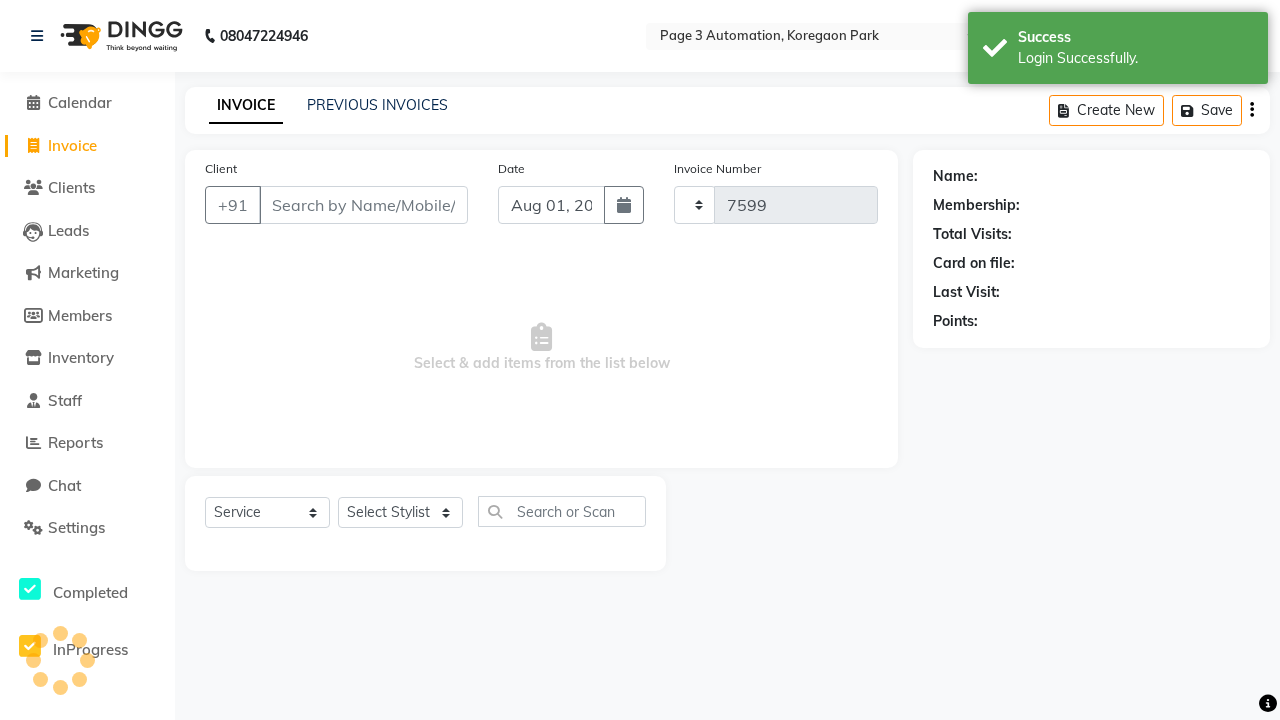 select on "2774" 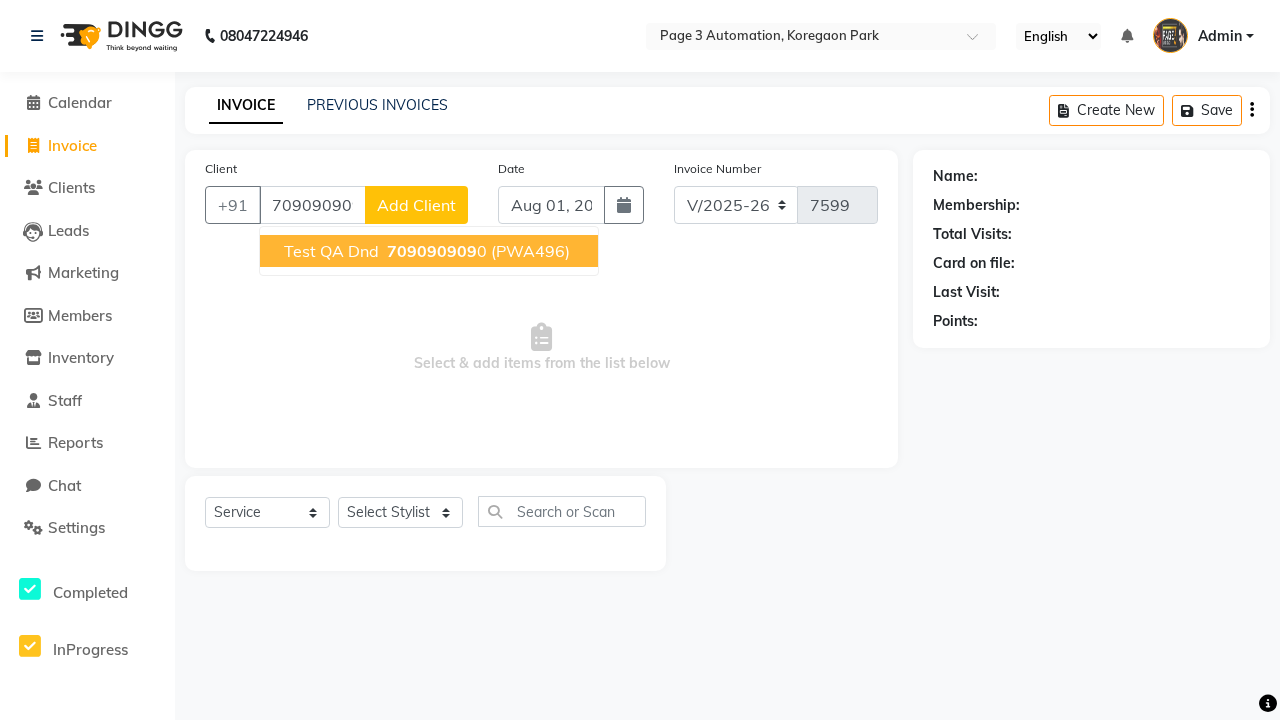 click on "709090909" at bounding box center (432, 251) 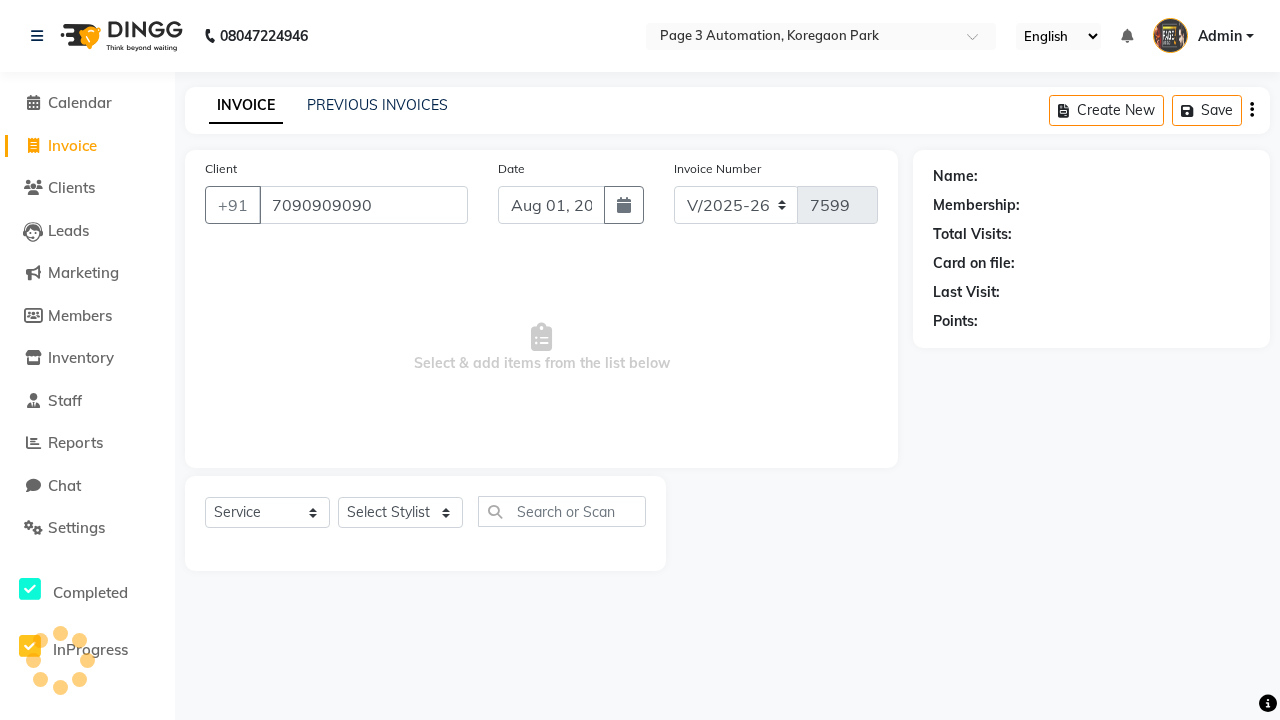 type on "7090909090" 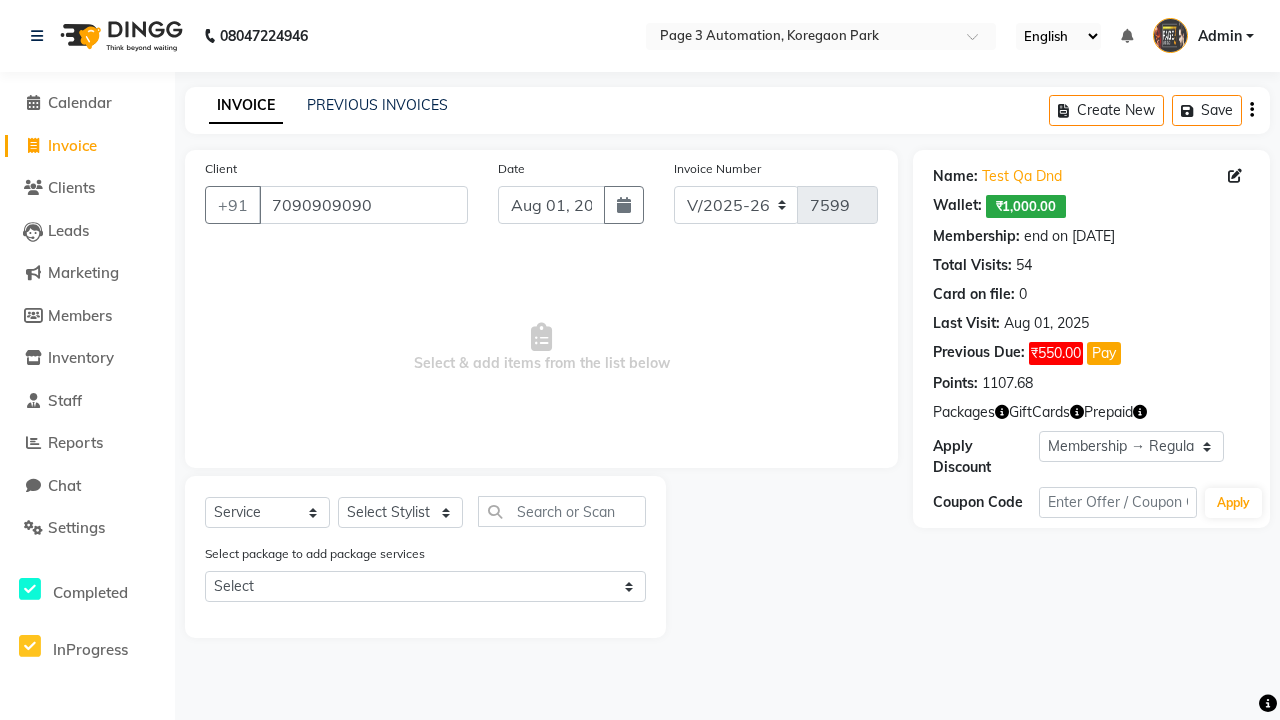 select on "0:" 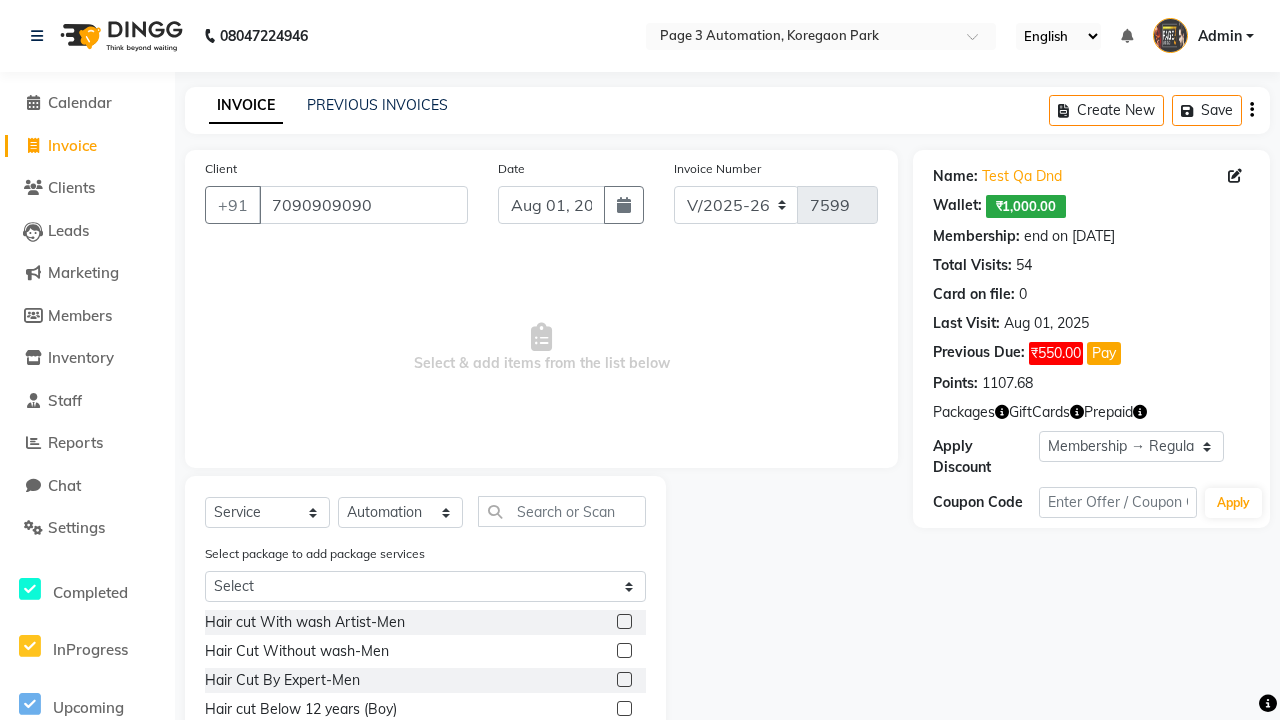 click 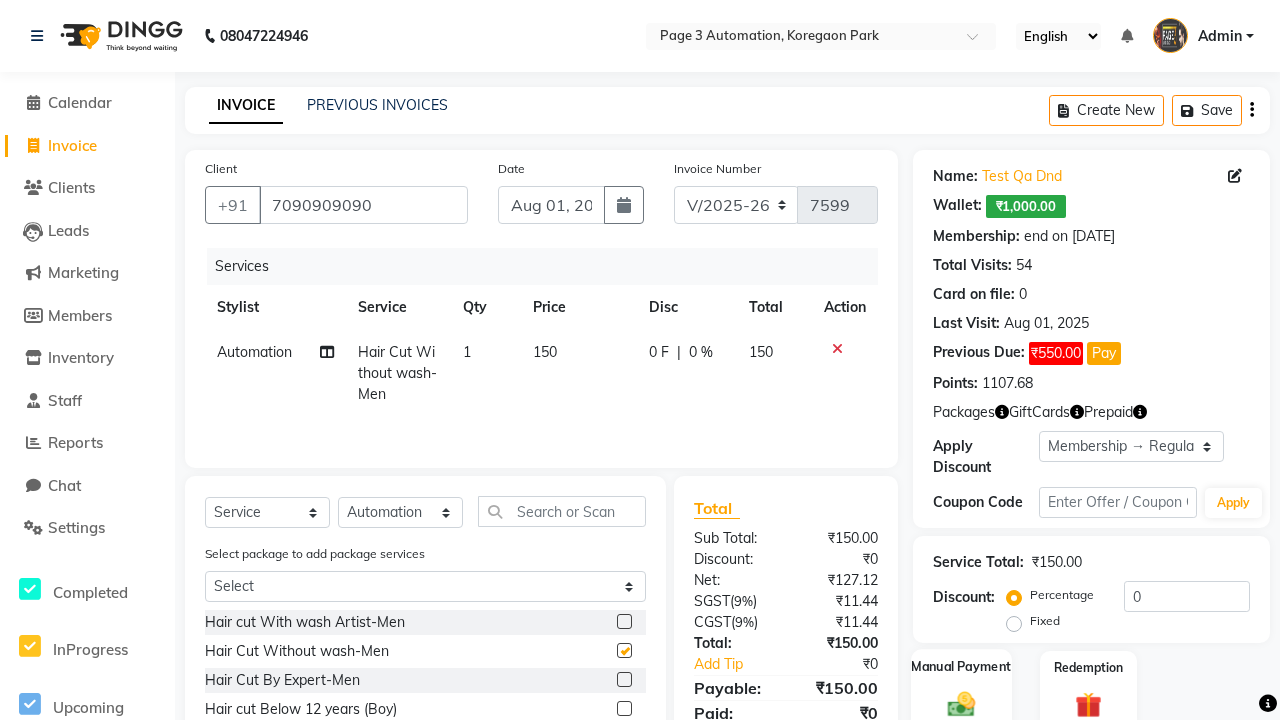 click 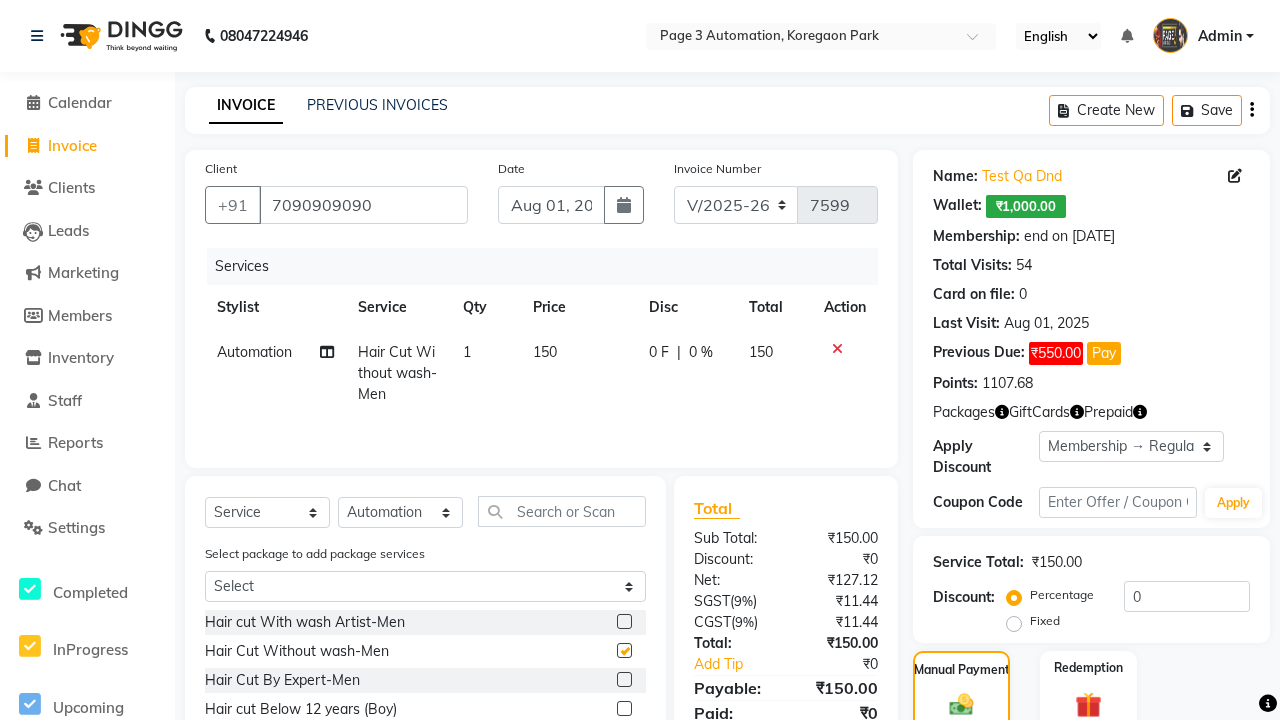 click on "ONLINE" 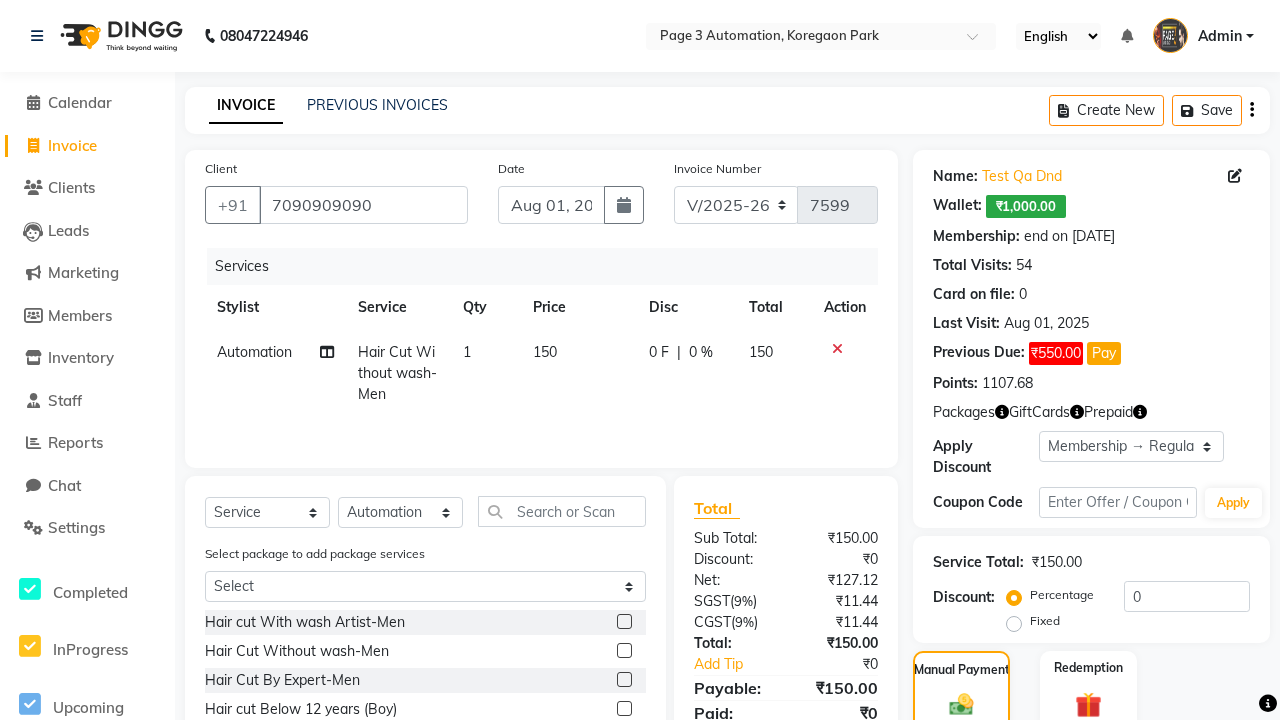 checkbox on "false" 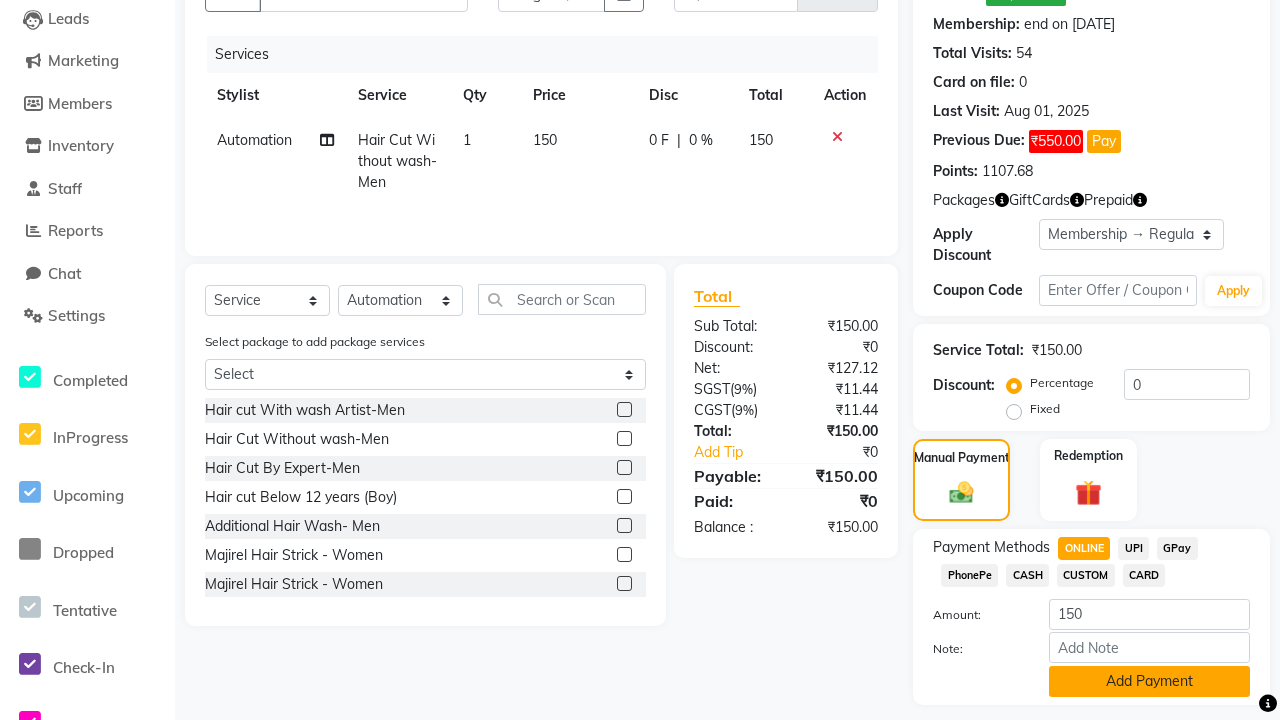 click on "Add Payment" 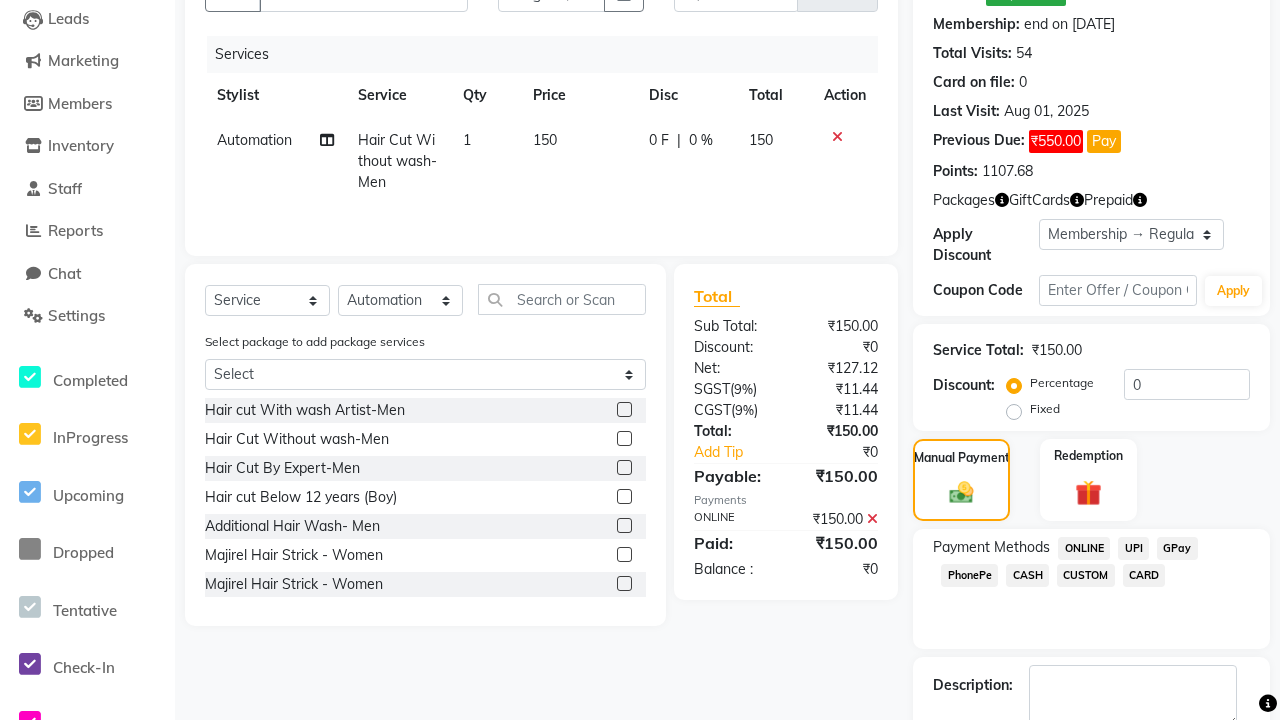 click 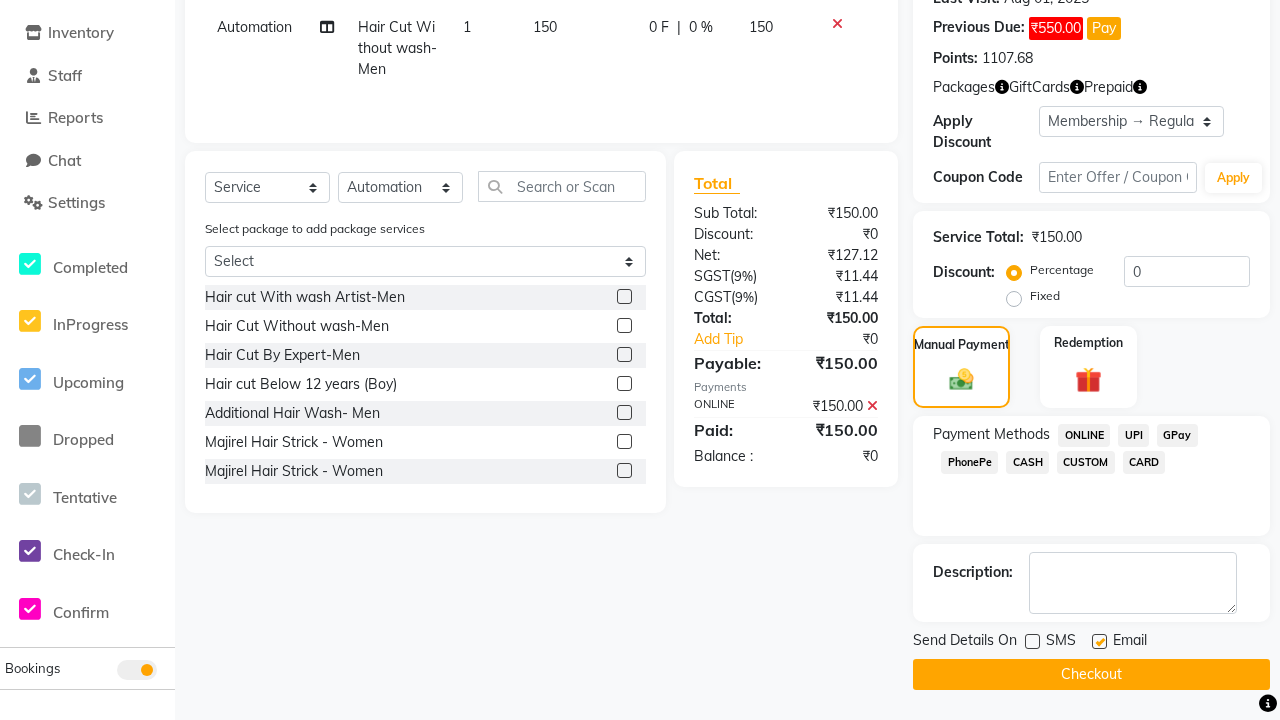 click 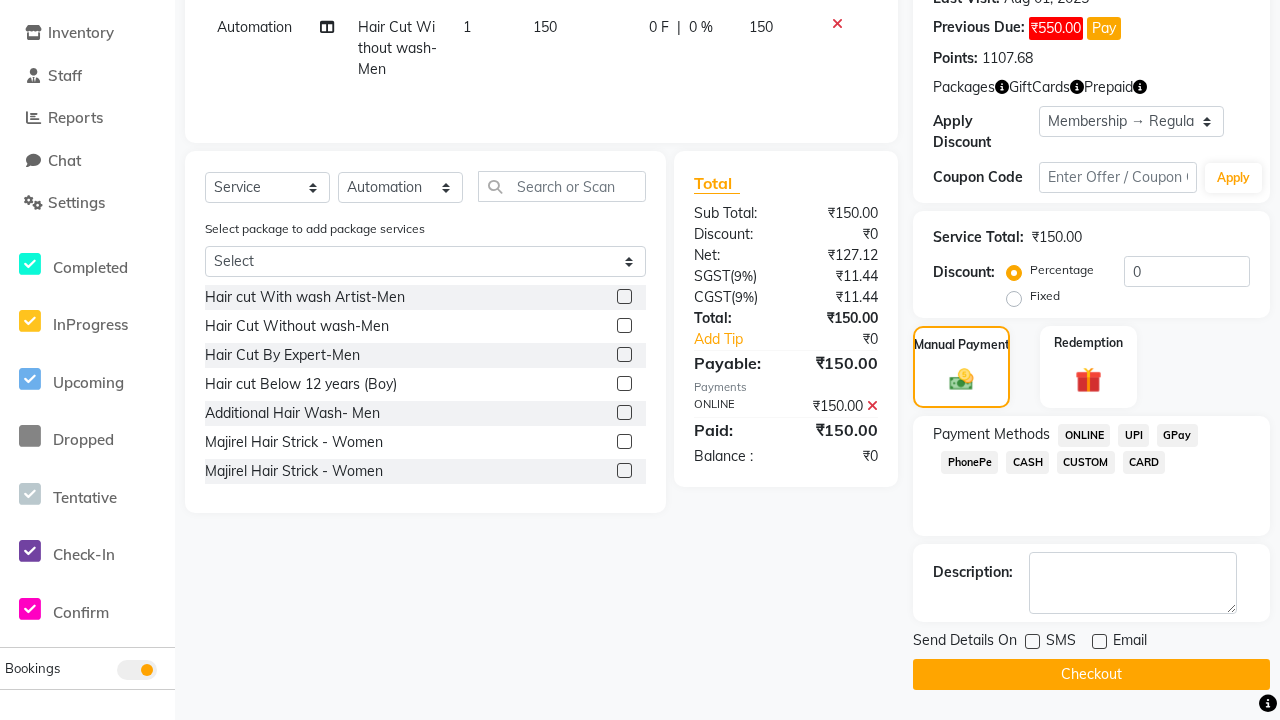 click on "Checkout" 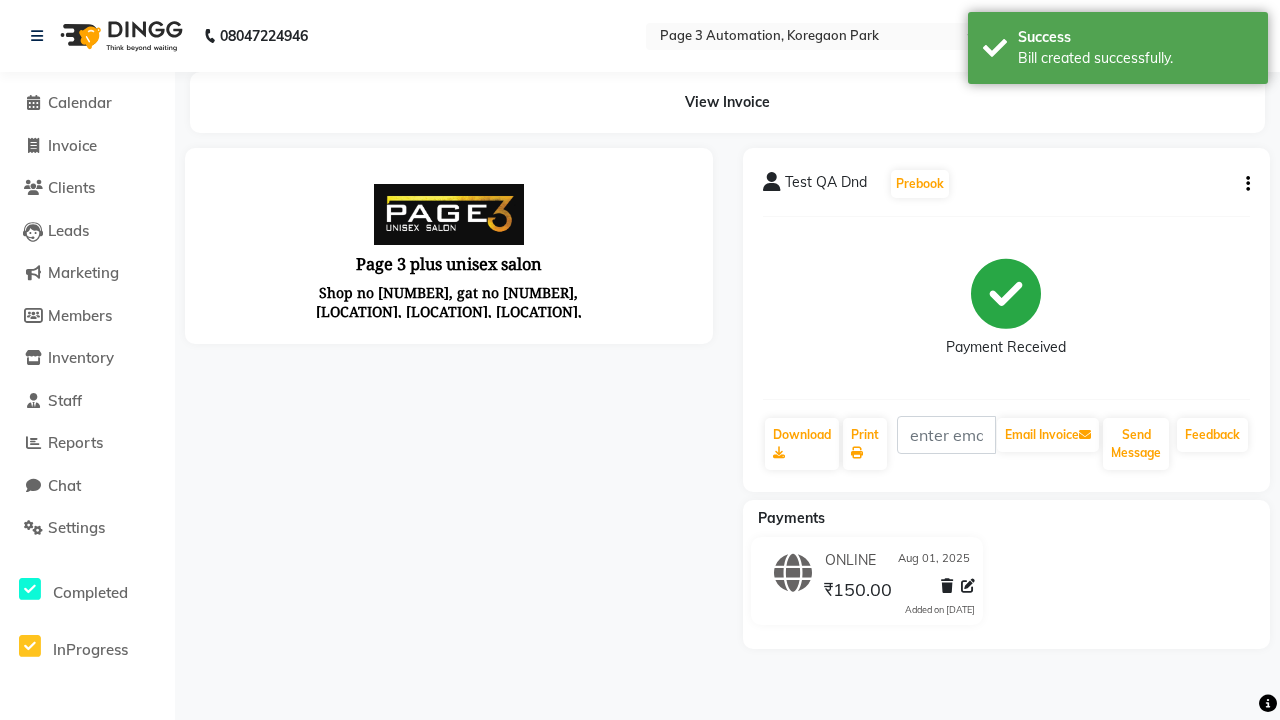 scroll, scrollTop: 0, scrollLeft: 0, axis: both 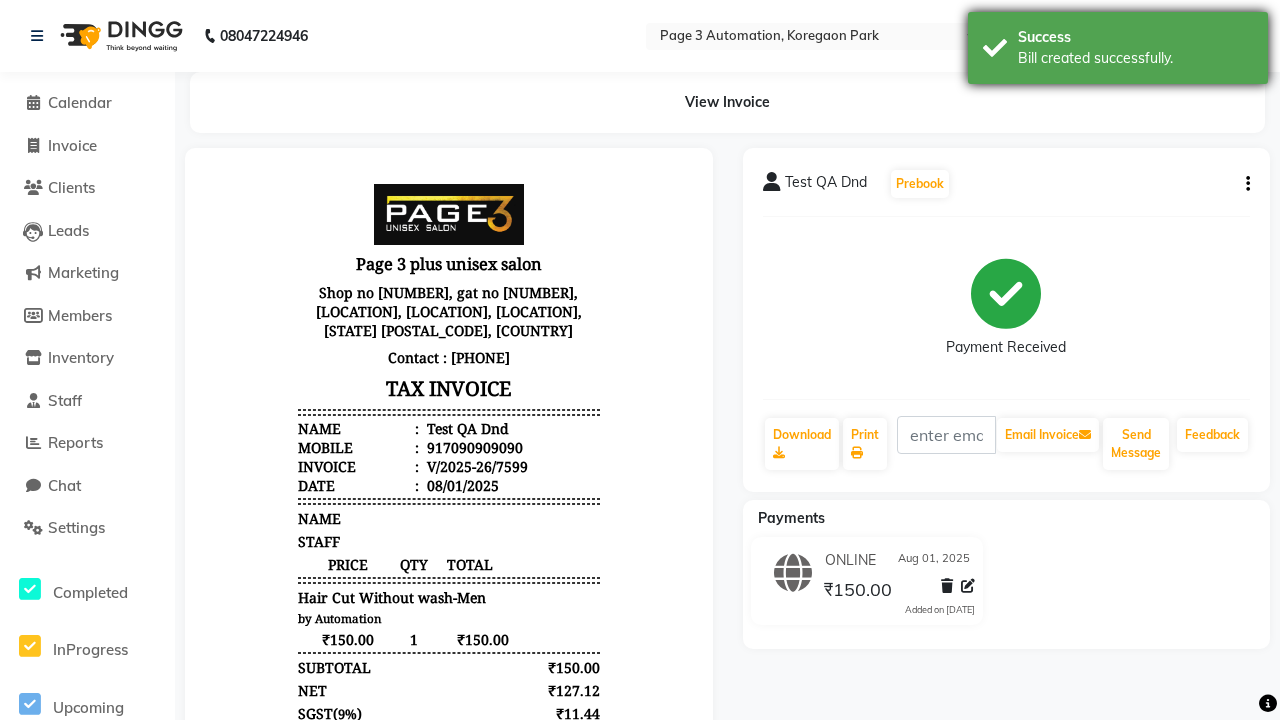 click on "Bill created successfully." at bounding box center (1135, 58) 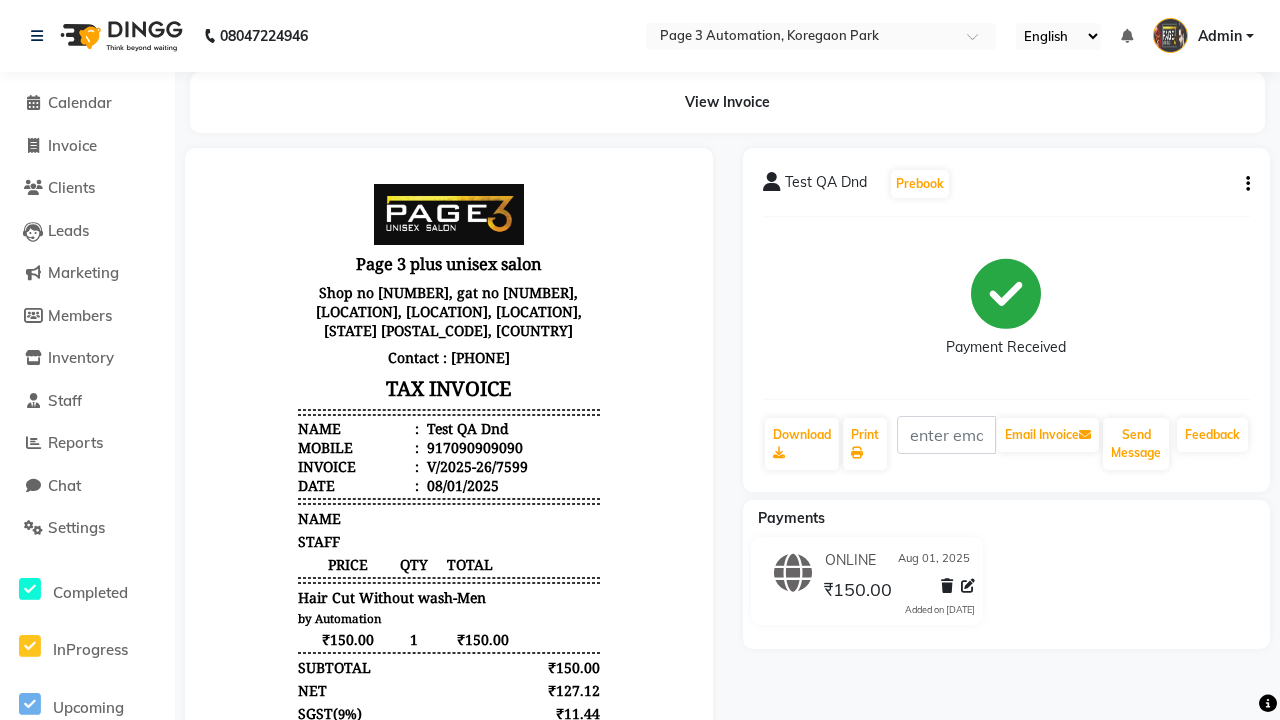 click 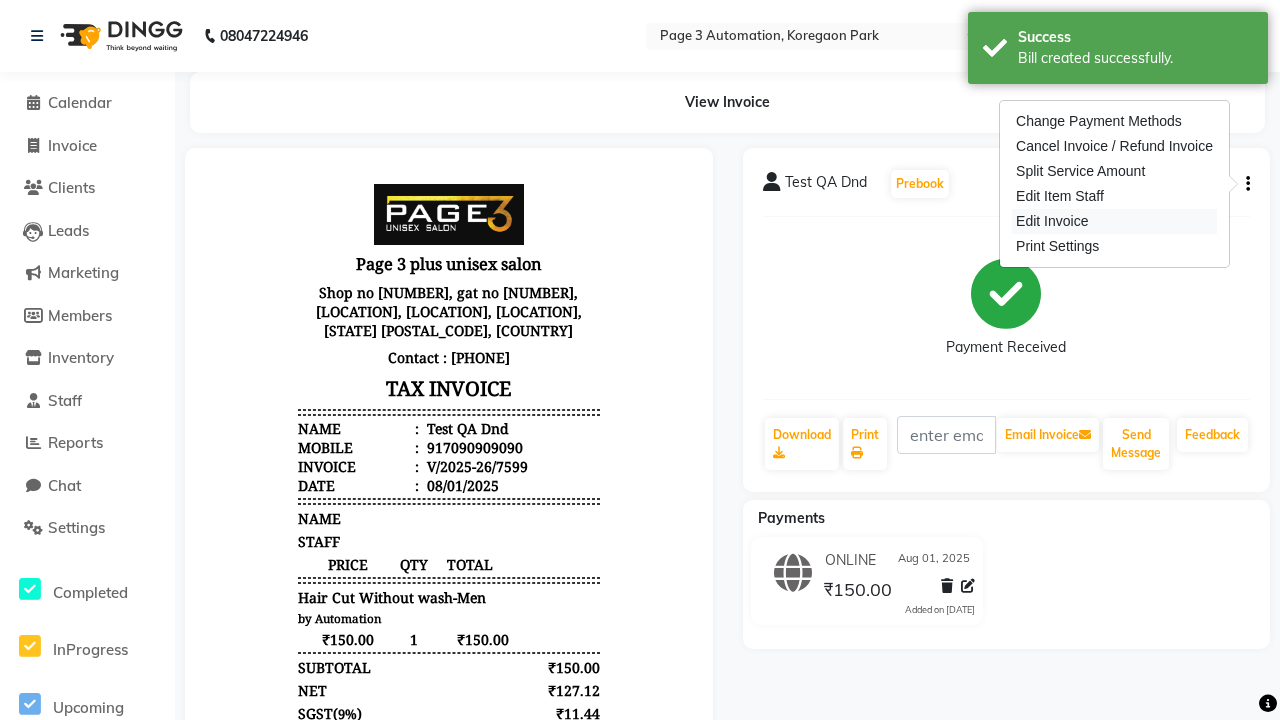 click on "Edit Invoice" at bounding box center (1114, 221) 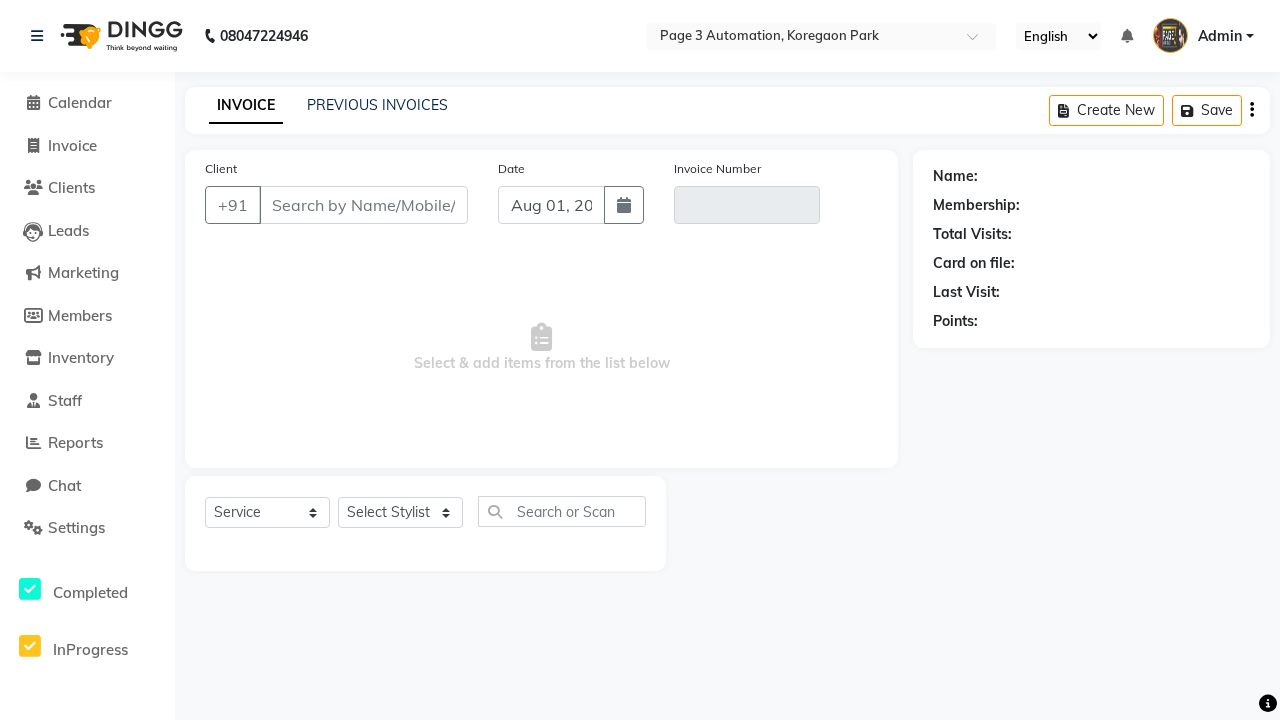 type on "7090909090" 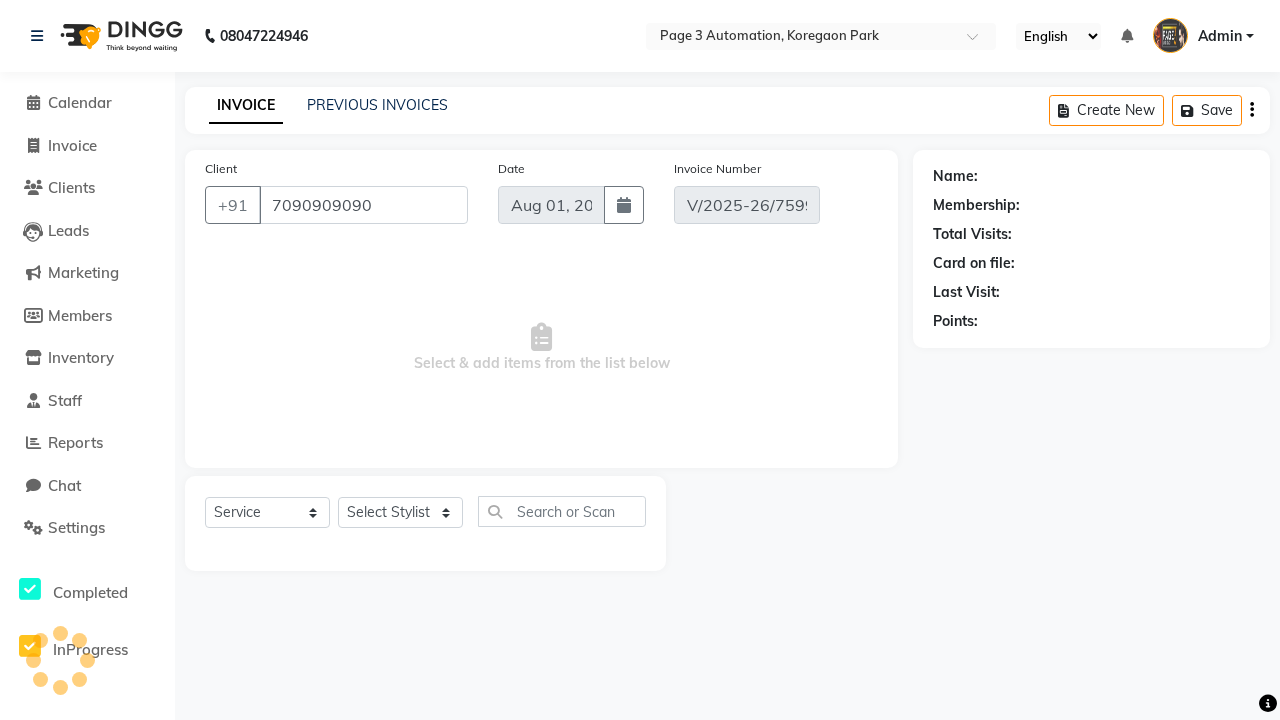 select on "1: Object" 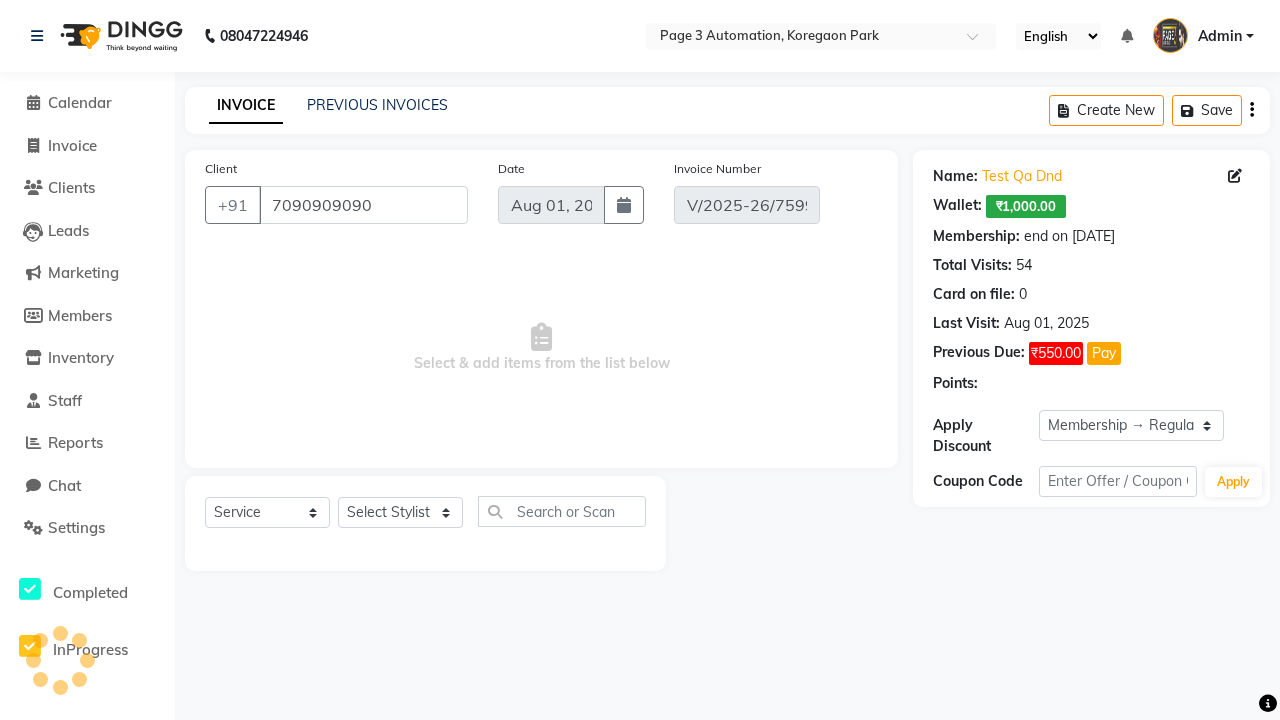 select on "select" 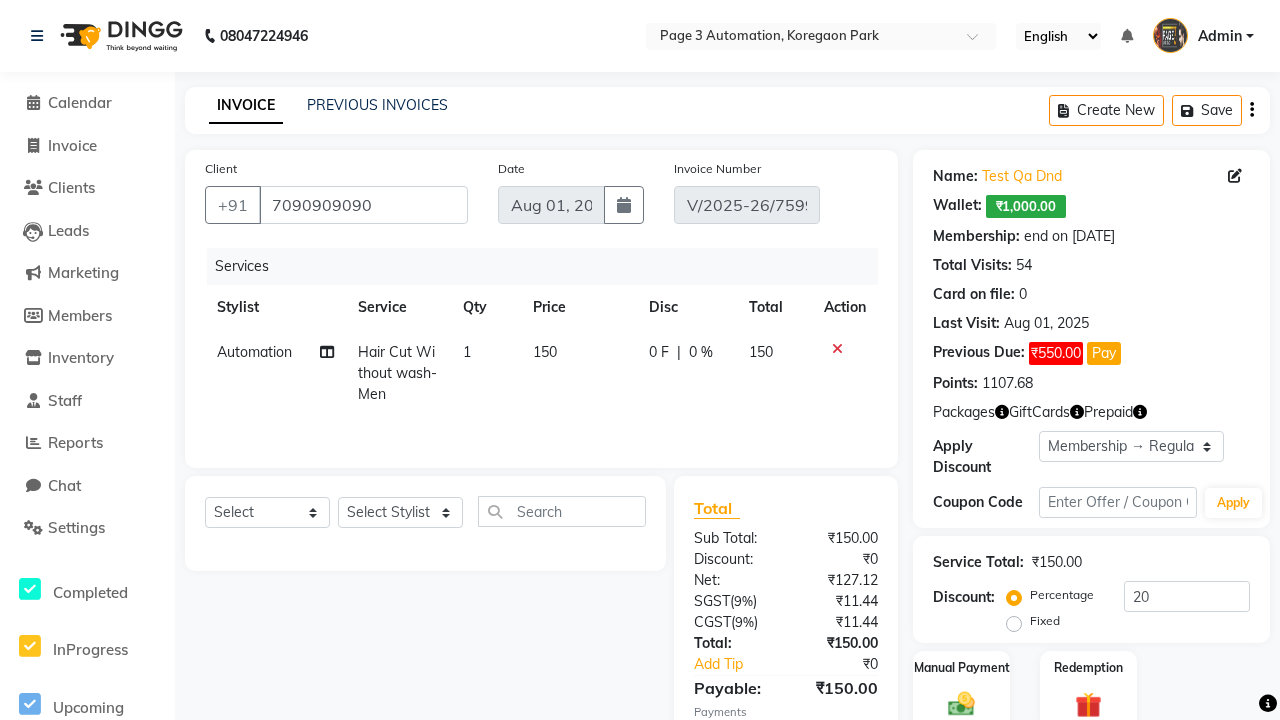 select on "0:" 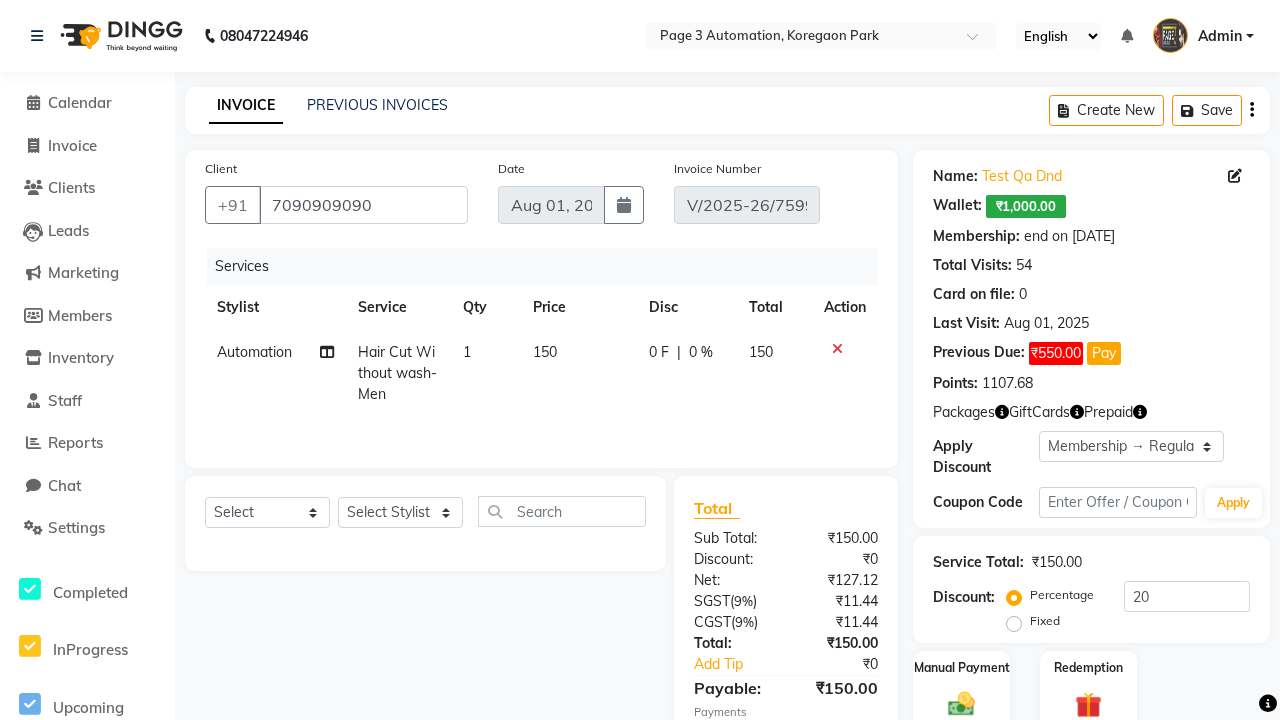 type on "0" 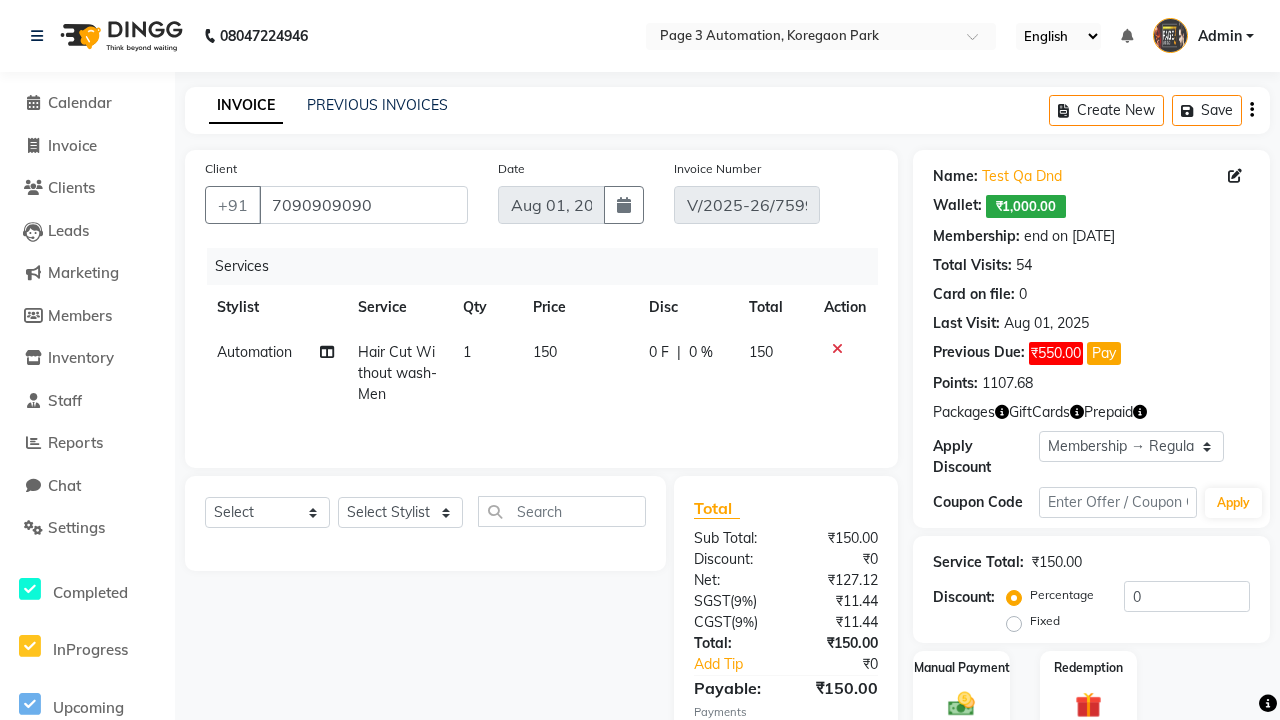 select on "service" 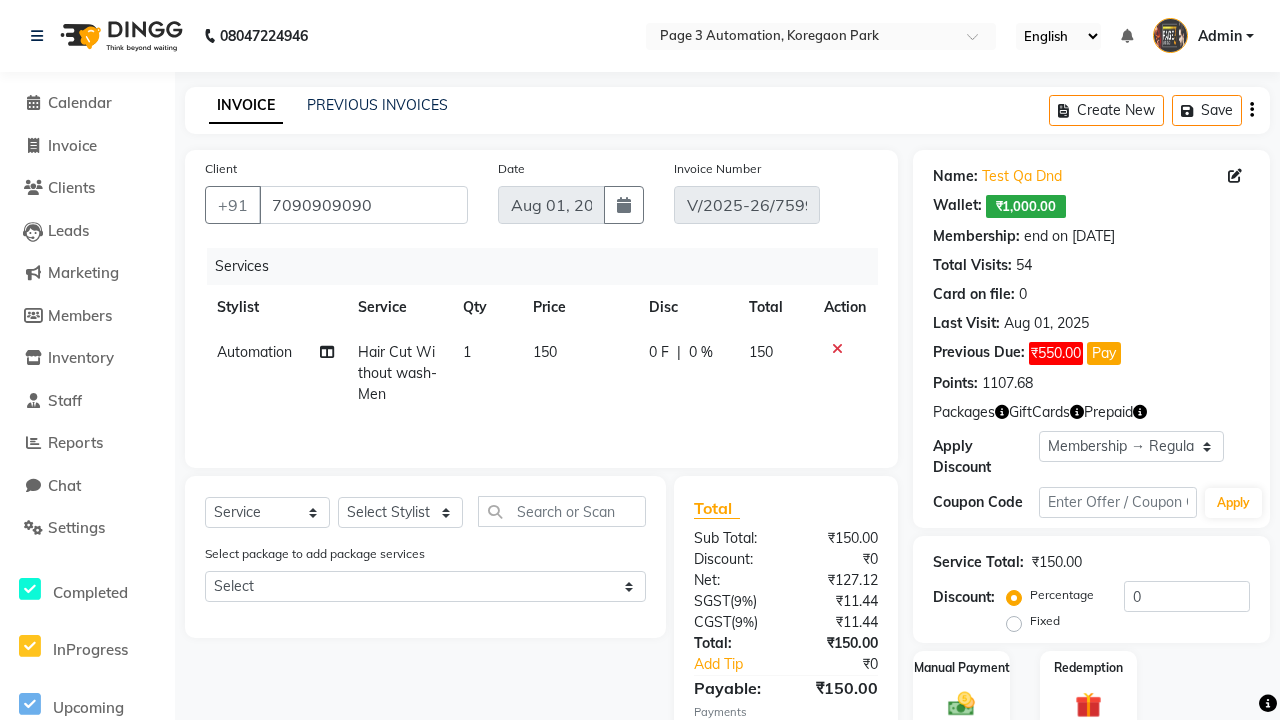 select on "71572" 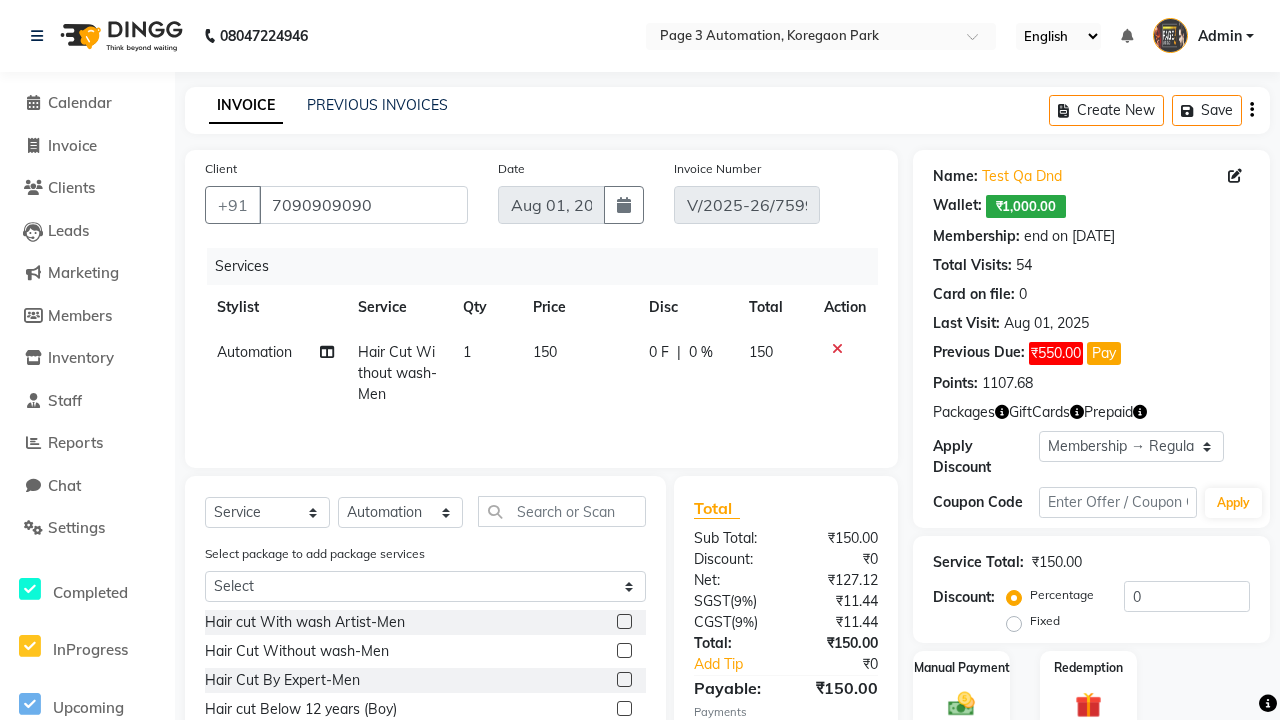 click 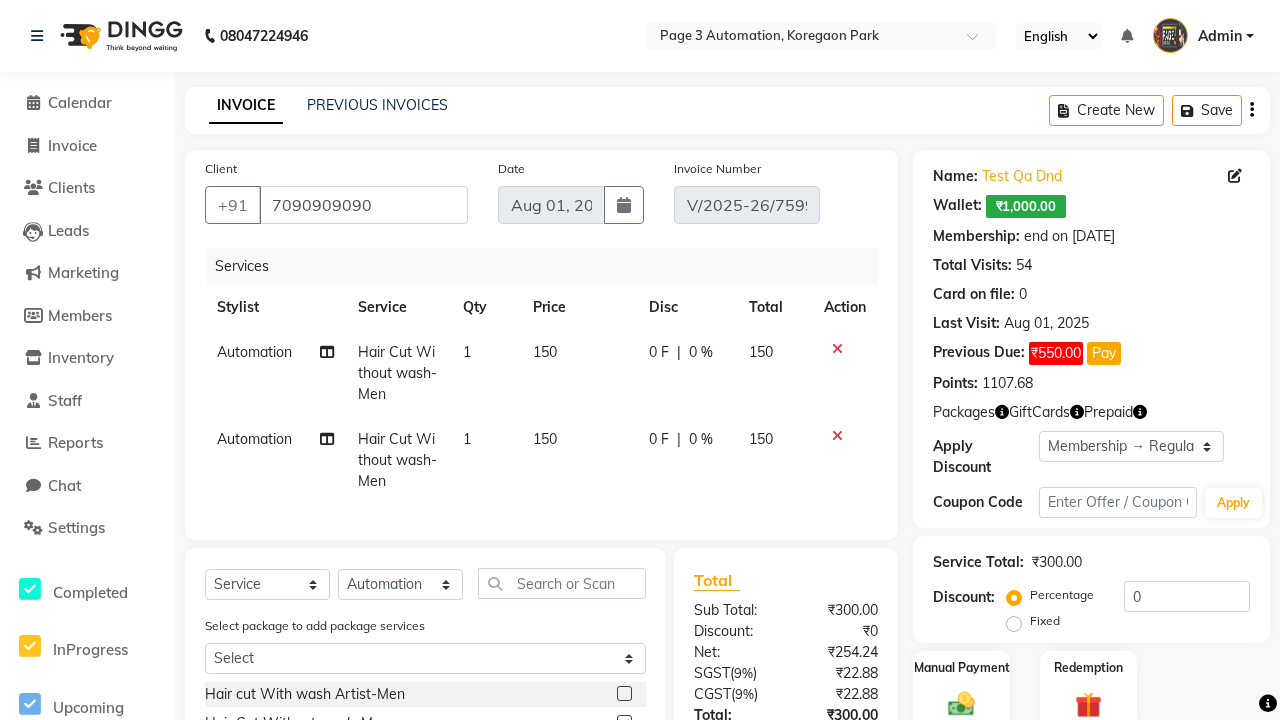 click on "Update Invoice" 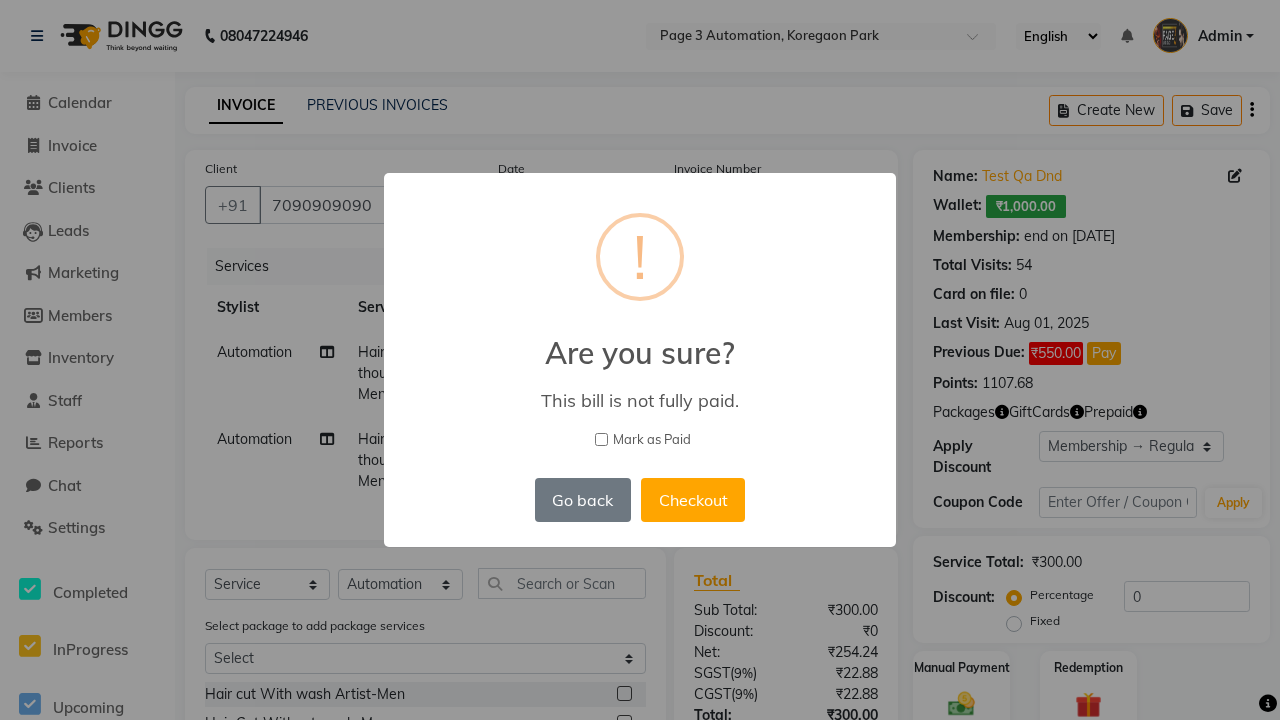 checkbox on "false" 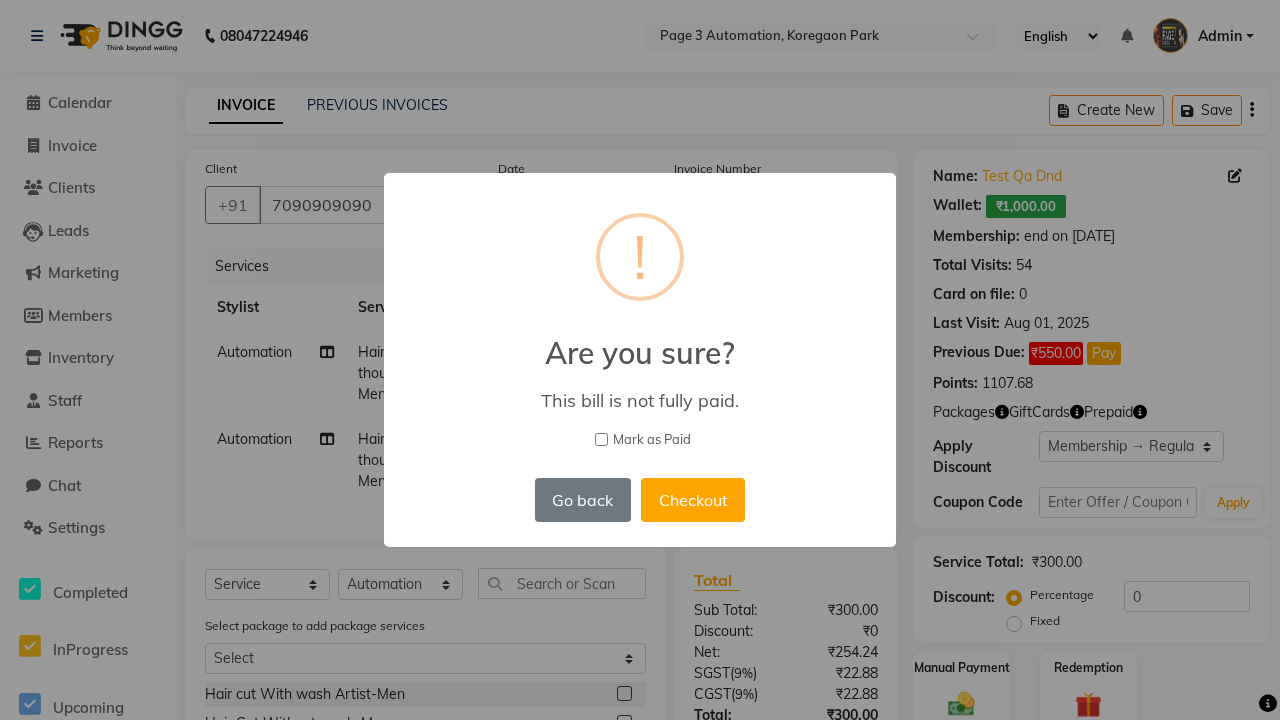 scroll, scrollTop: 220, scrollLeft: 0, axis: vertical 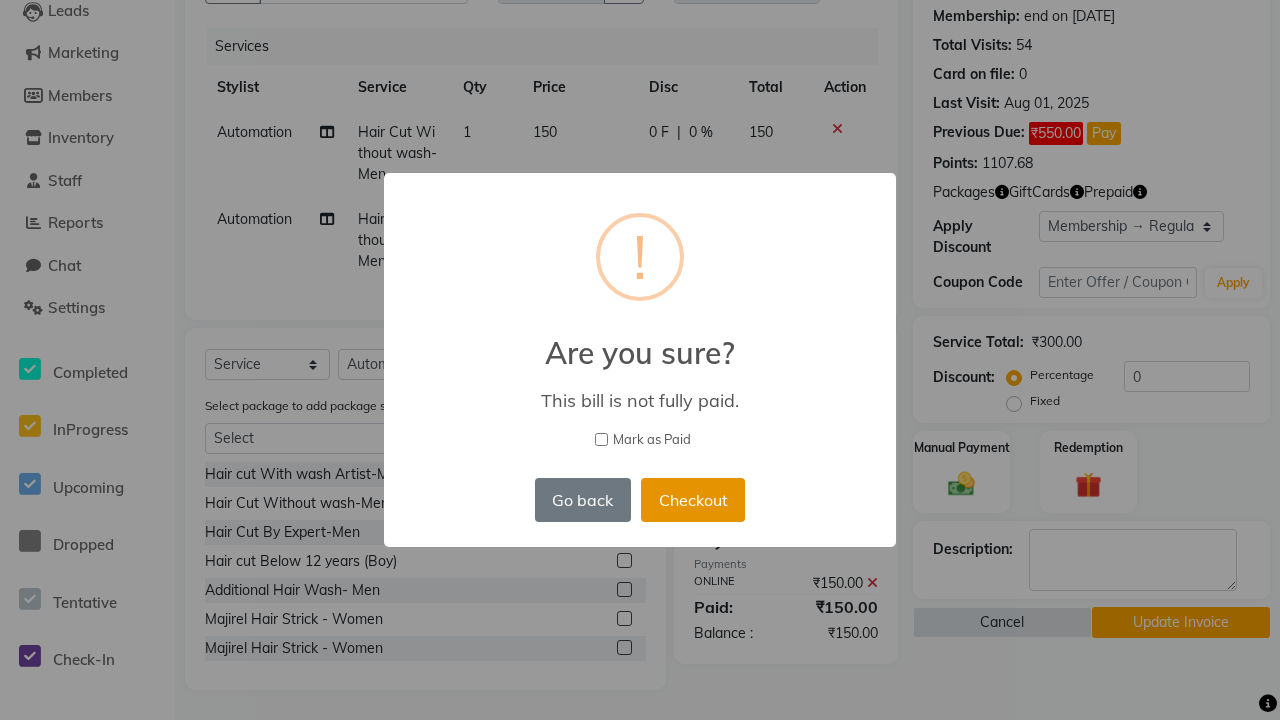 click on "Checkout" at bounding box center (693, 500) 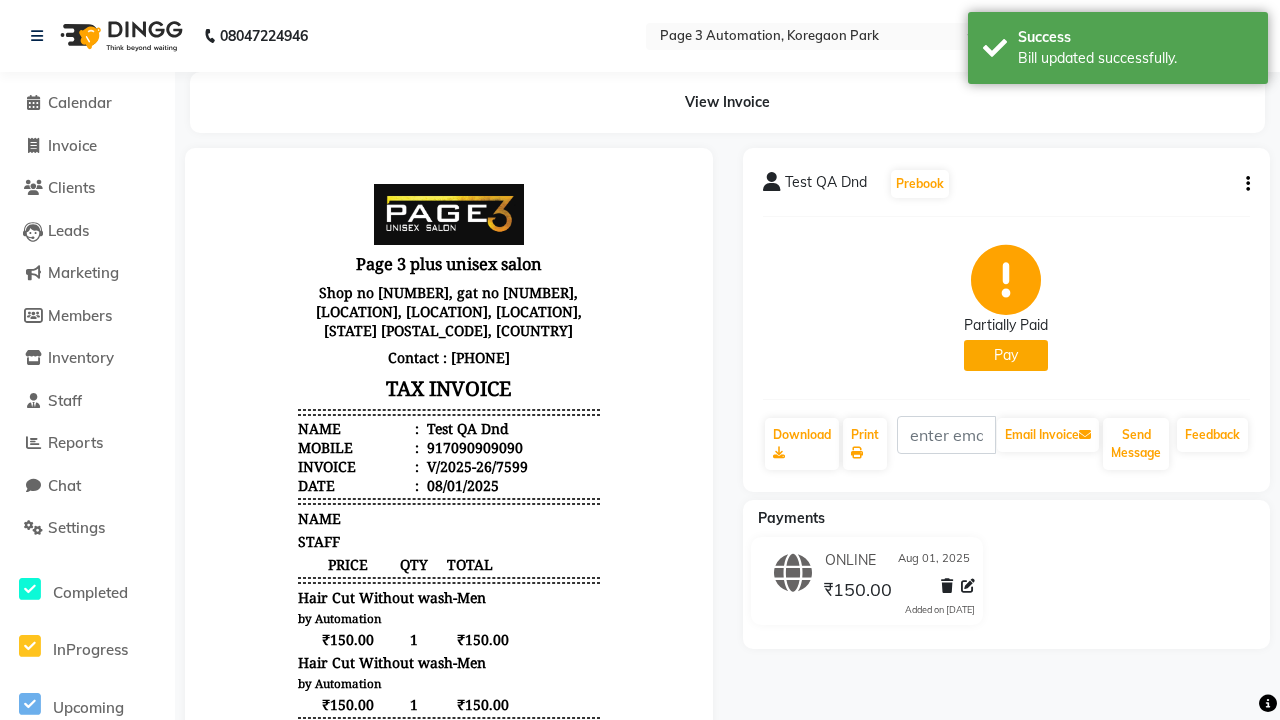 scroll, scrollTop: 0, scrollLeft: 0, axis: both 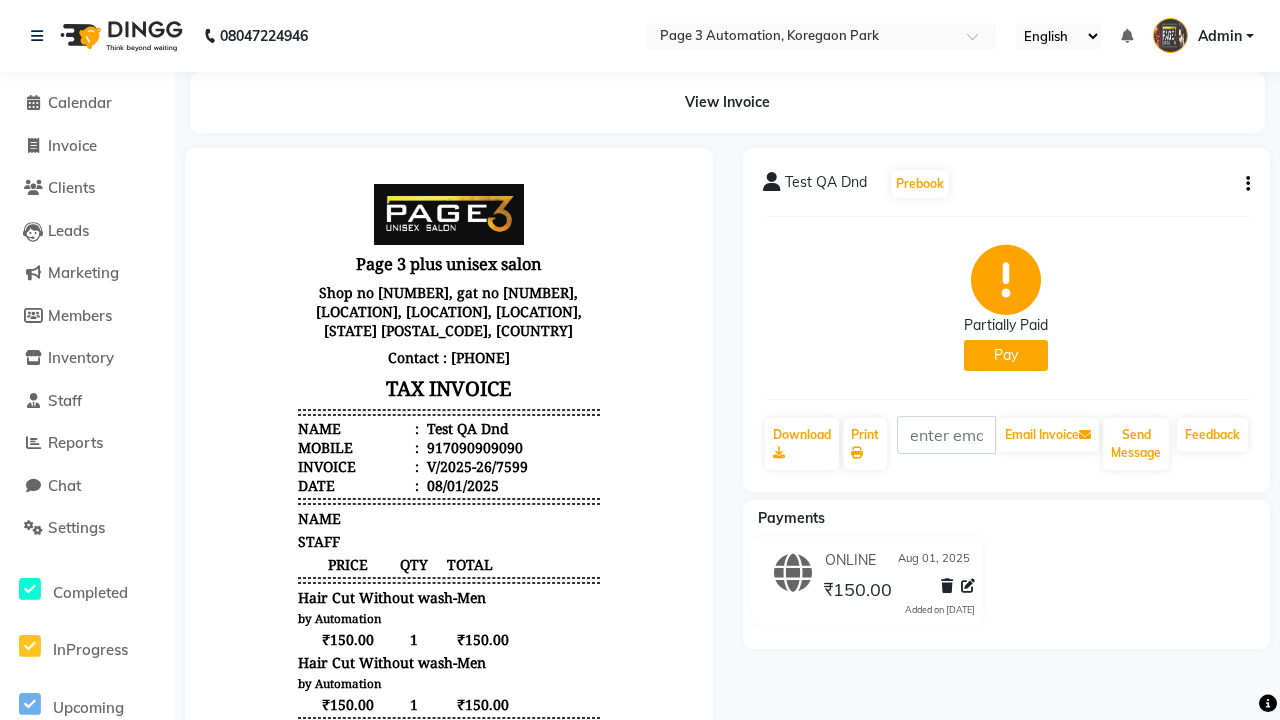 click 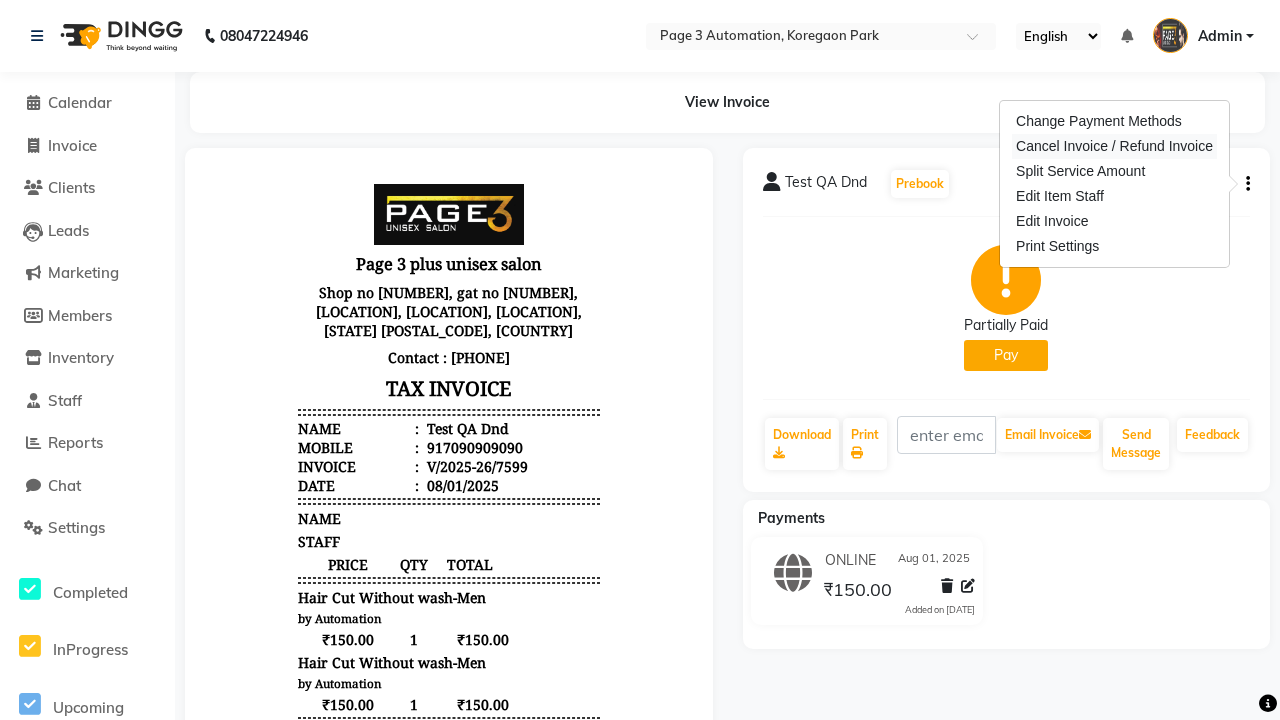 click on "Cancel Invoice / Refund Invoice" at bounding box center (1114, 146) 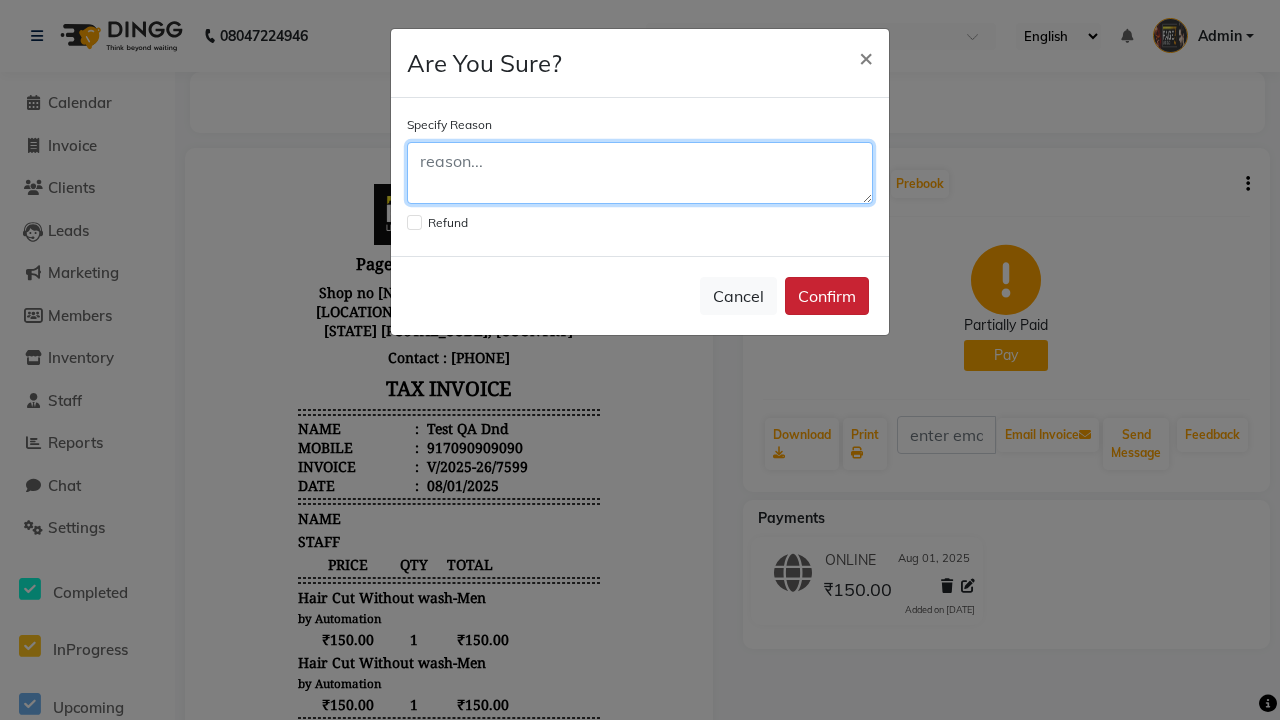 click 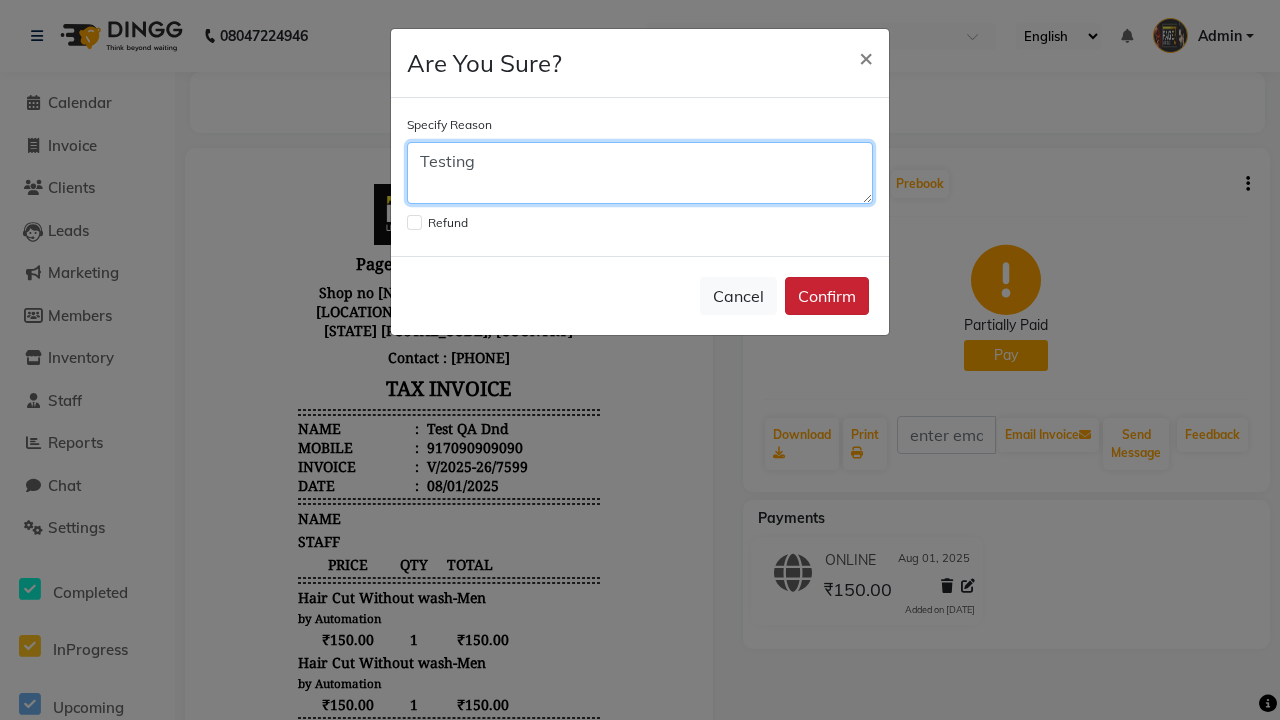 type on "Testing" 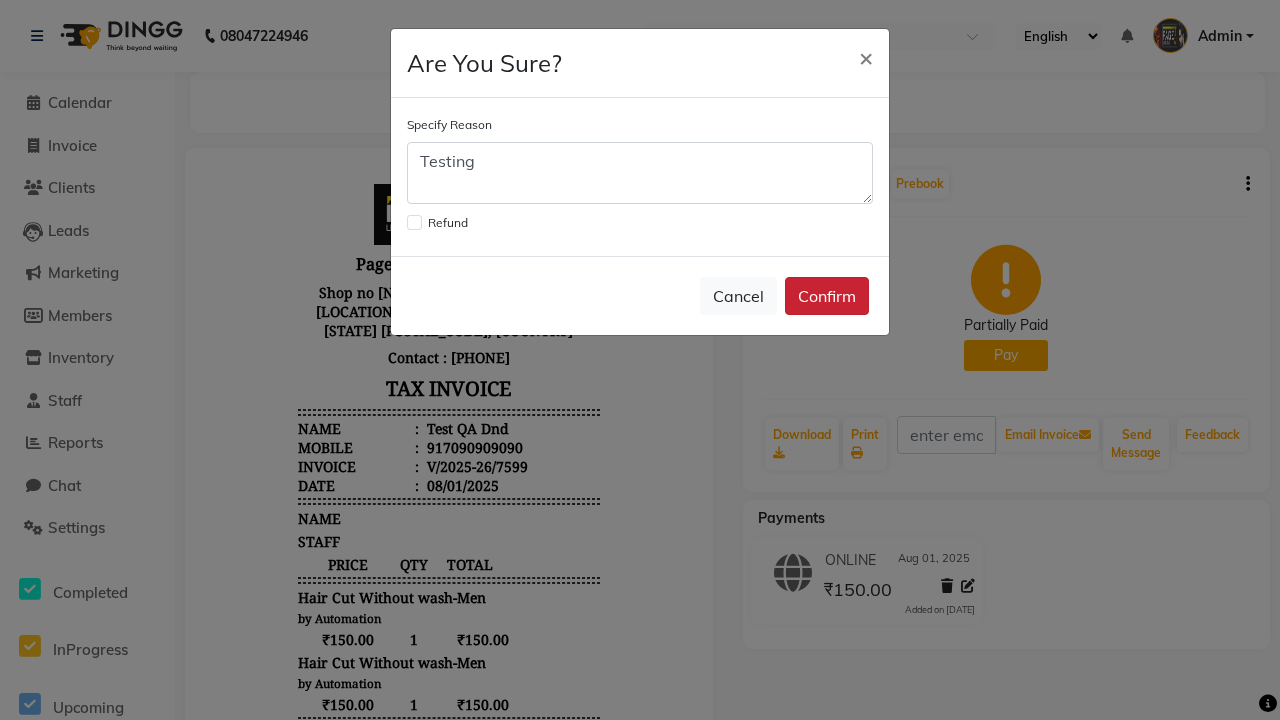 click on "Confirm" 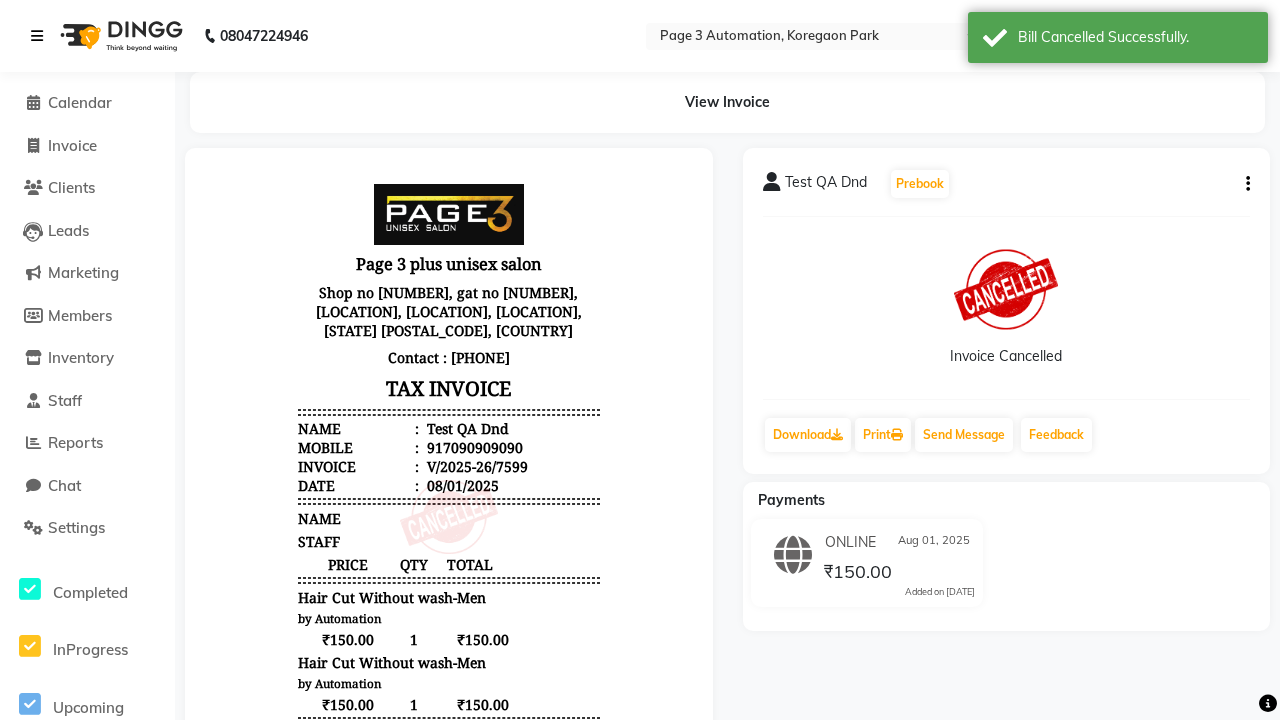 click on "Bill Cancelled Successfully." at bounding box center (1135, 37) 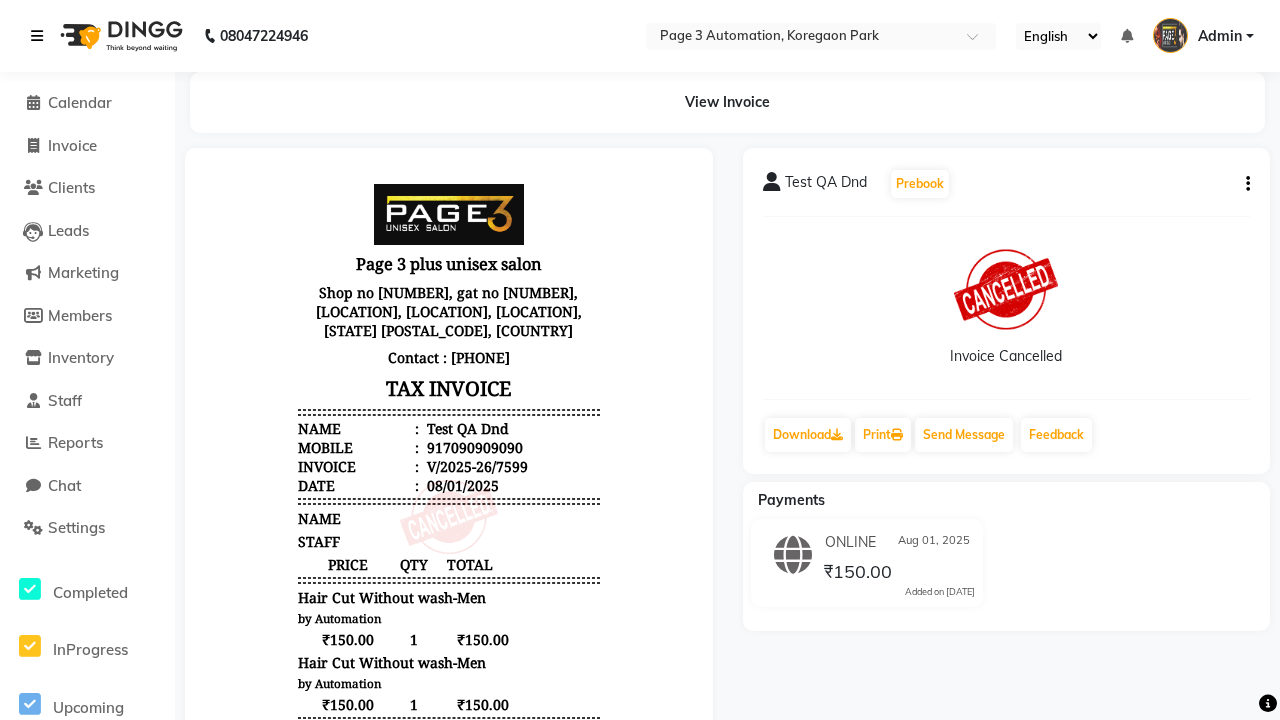 click at bounding box center [37, 36] 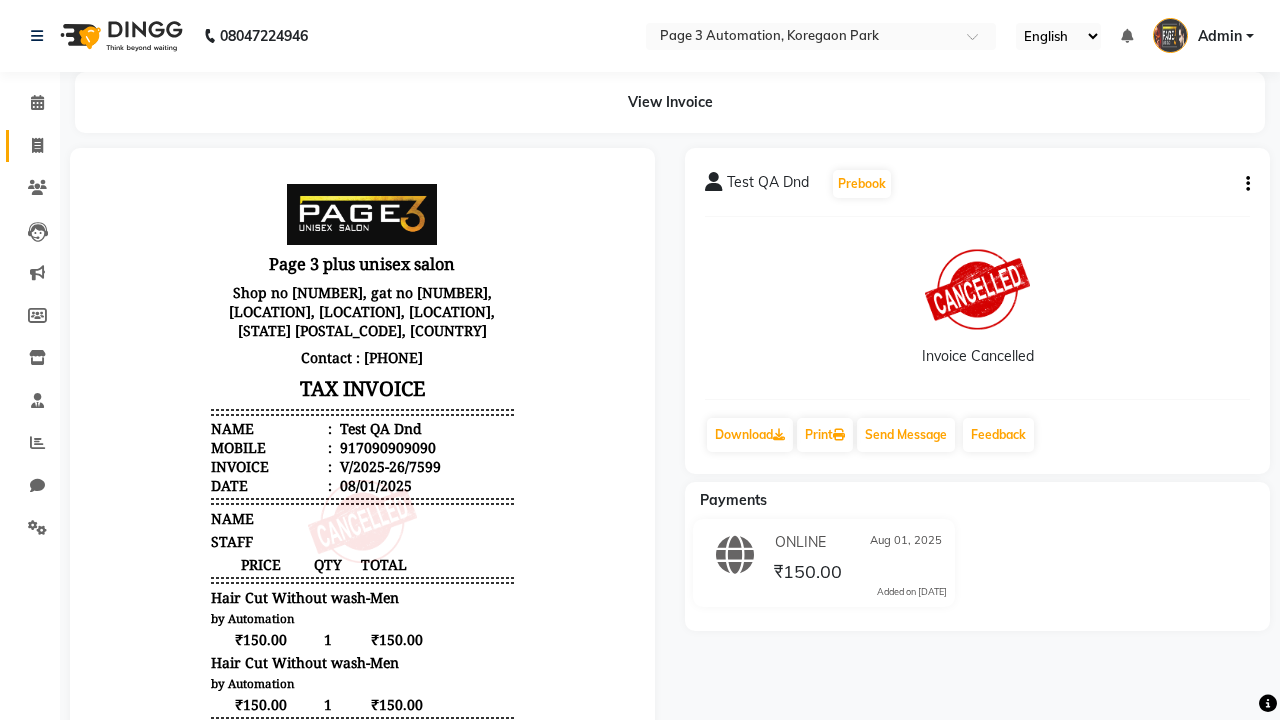 click 